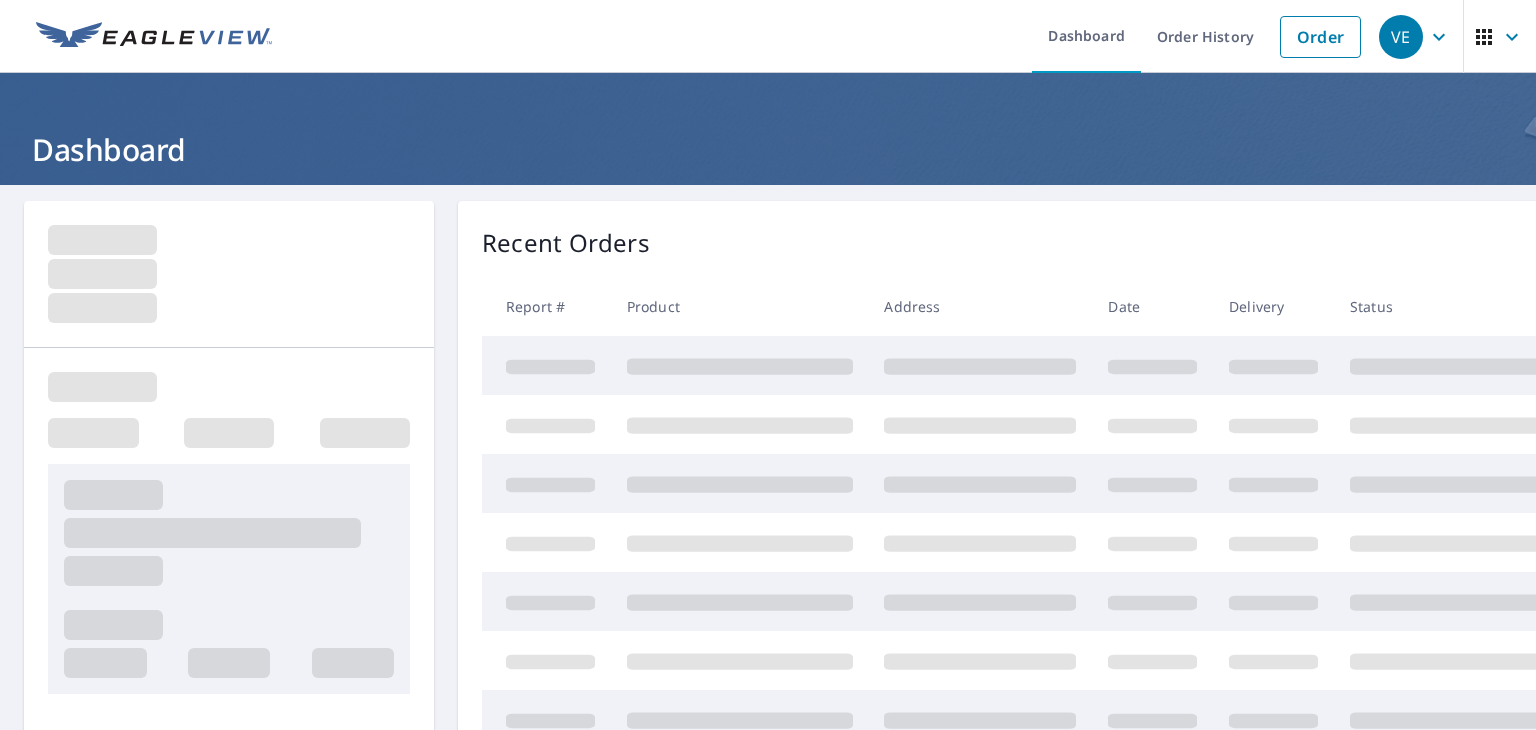 scroll, scrollTop: 0, scrollLeft: 0, axis: both 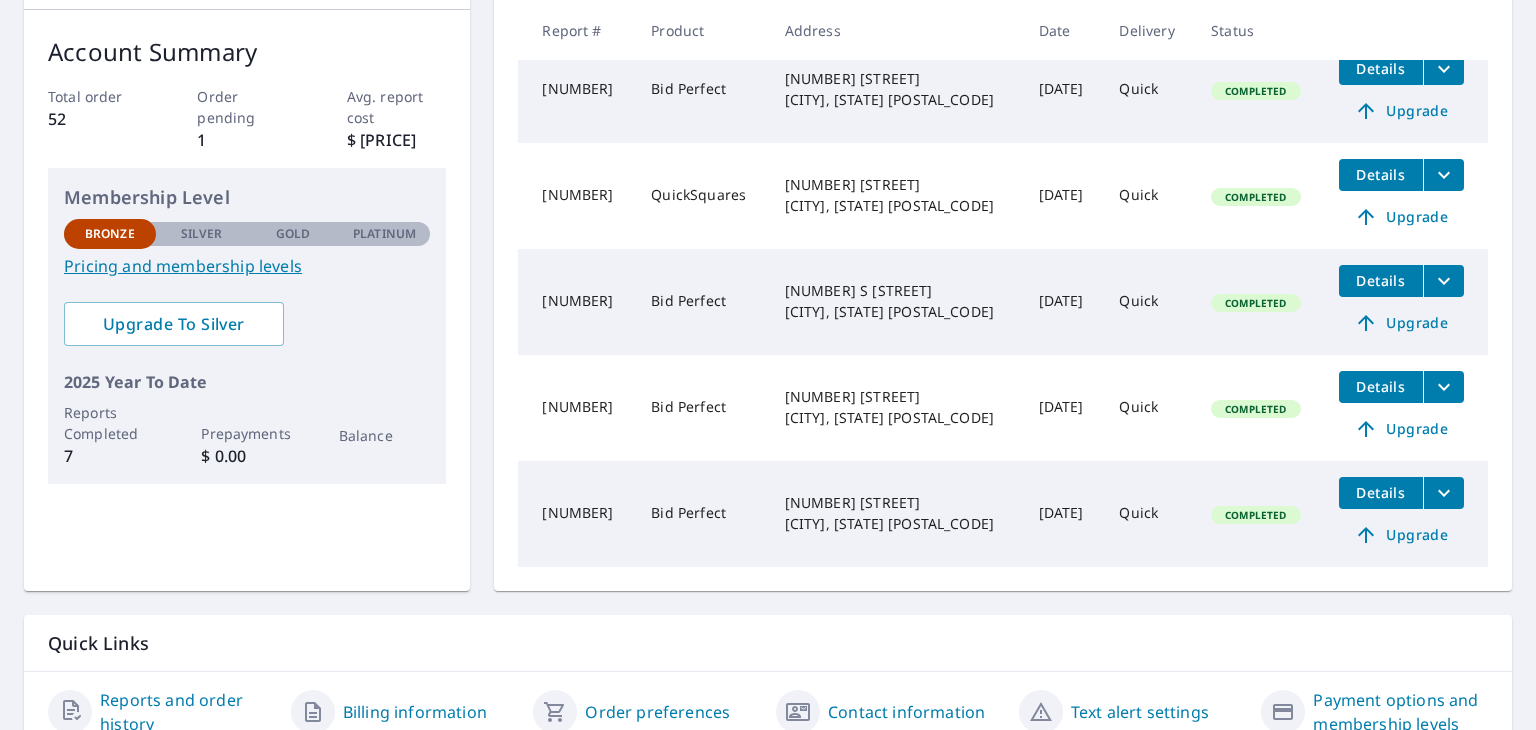 click on "Pricing and membership levels" at bounding box center (247, 266) 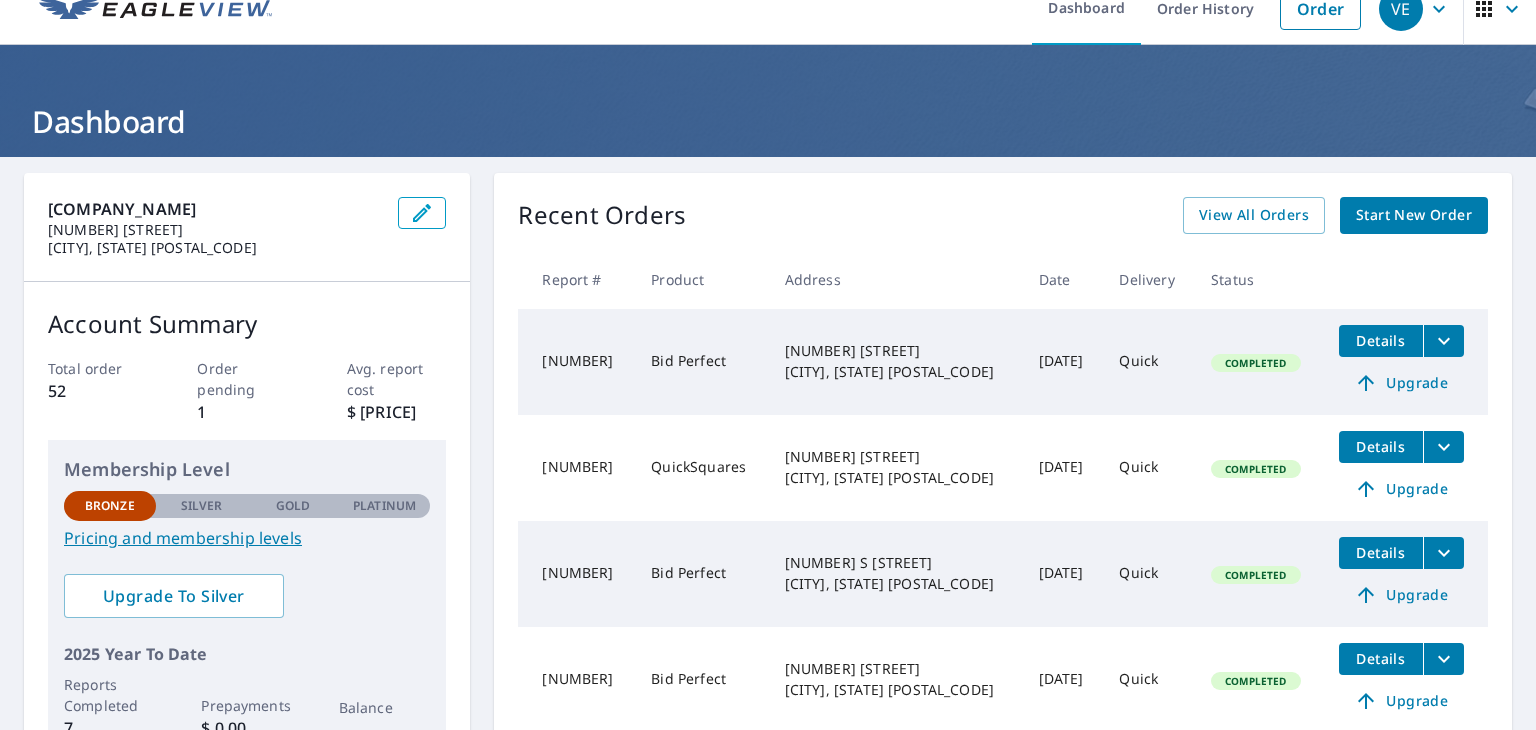 scroll, scrollTop: 0, scrollLeft: 0, axis: both 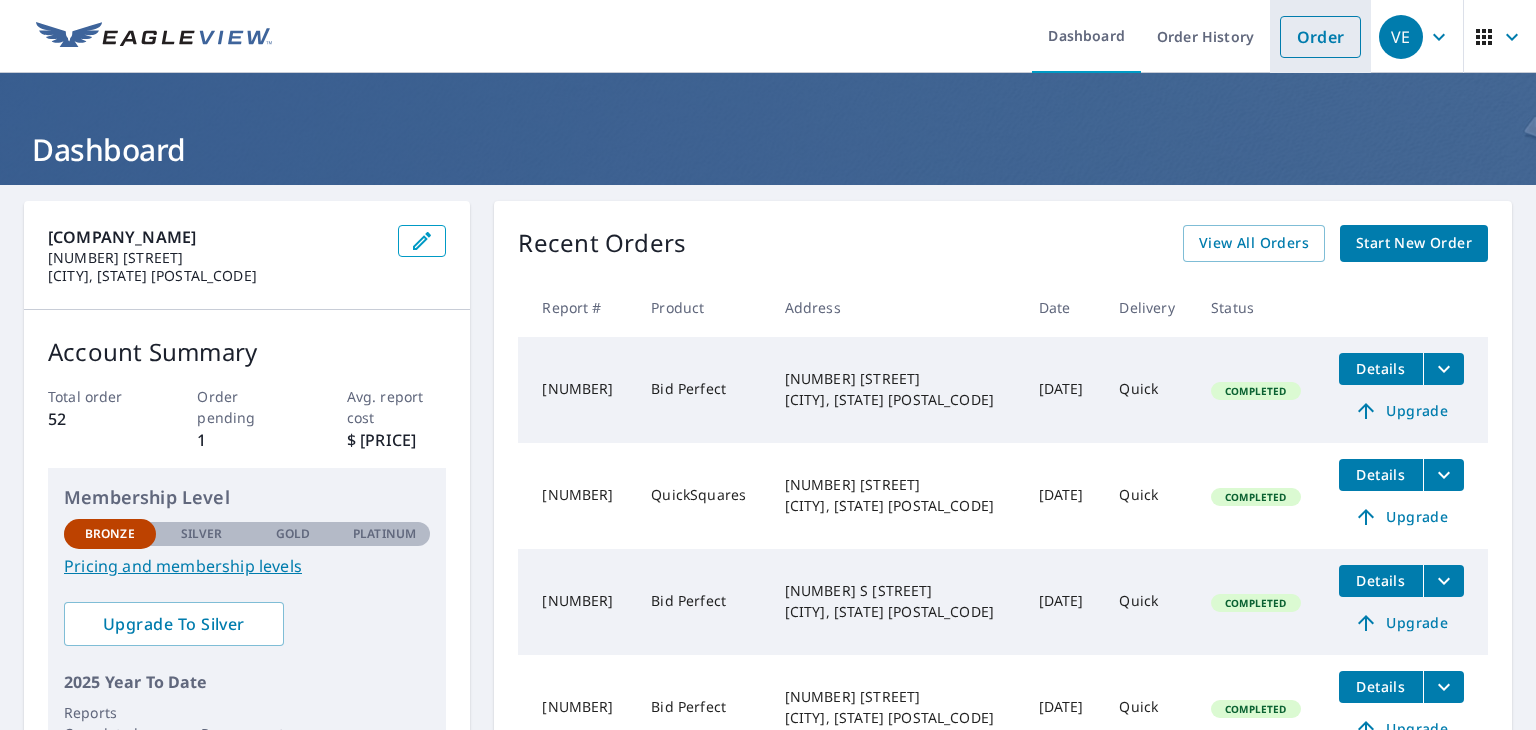 click on "Order" at bounding box center (1320, 37) 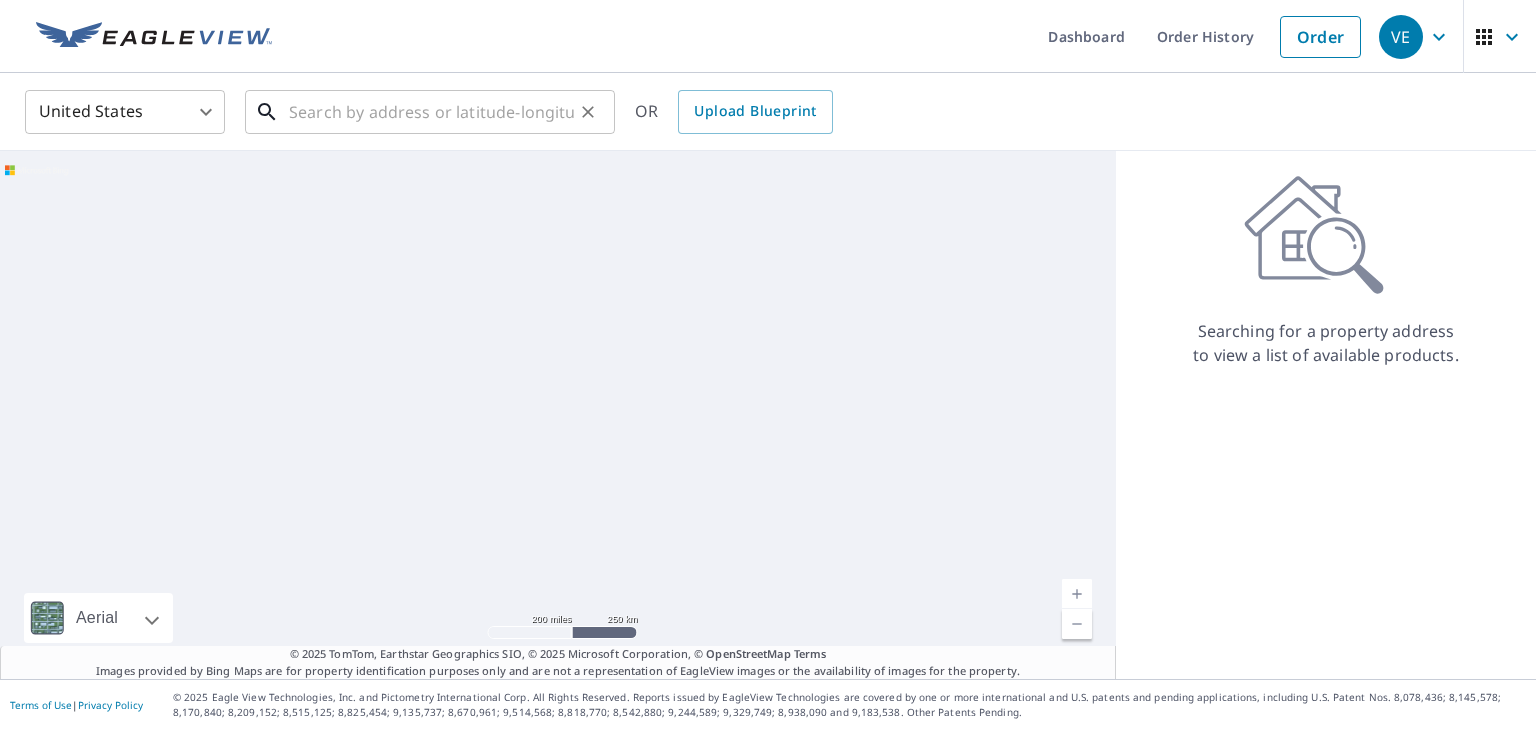 click at bounding box center (431, 112) 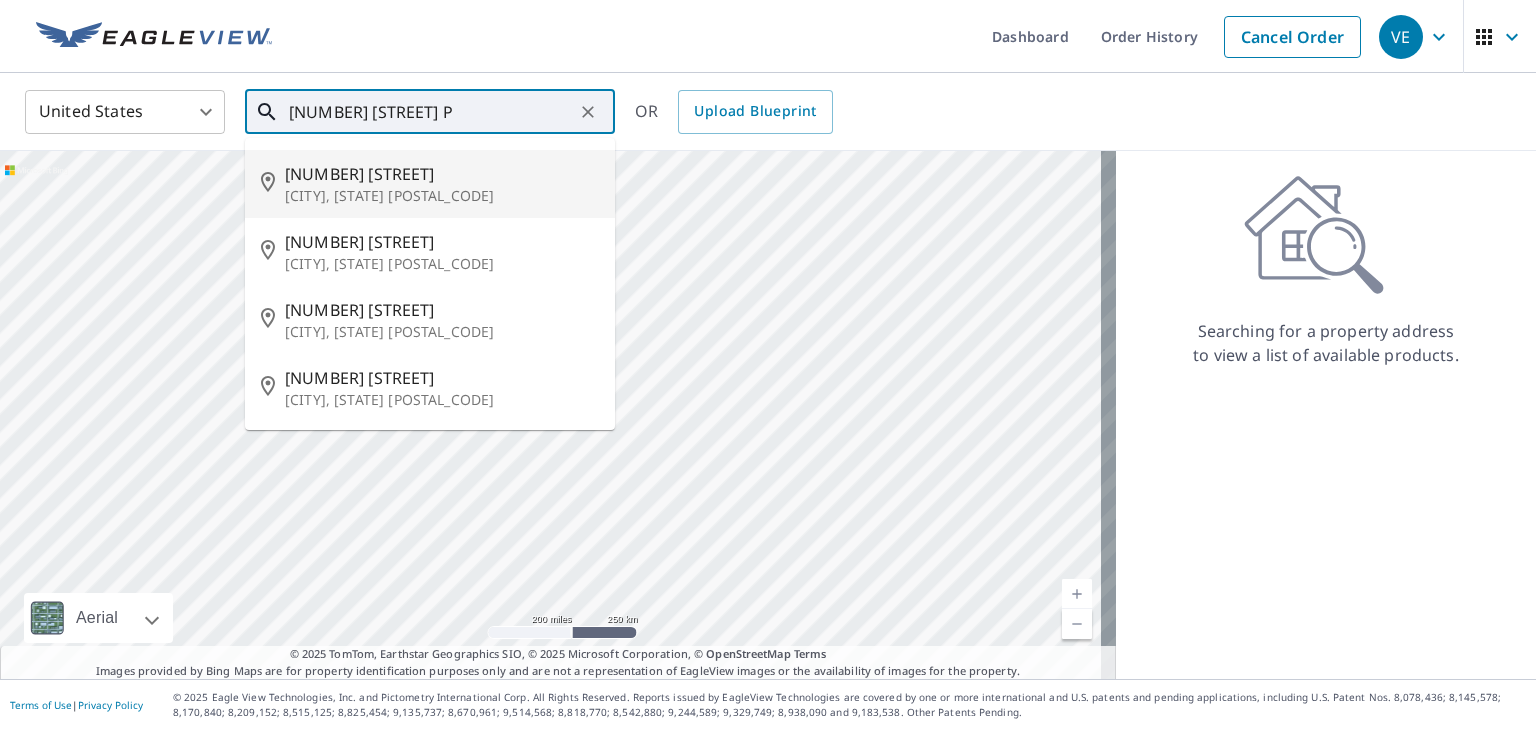 scroll, scrollTop: 0, scrollLeft: 0, axis: both 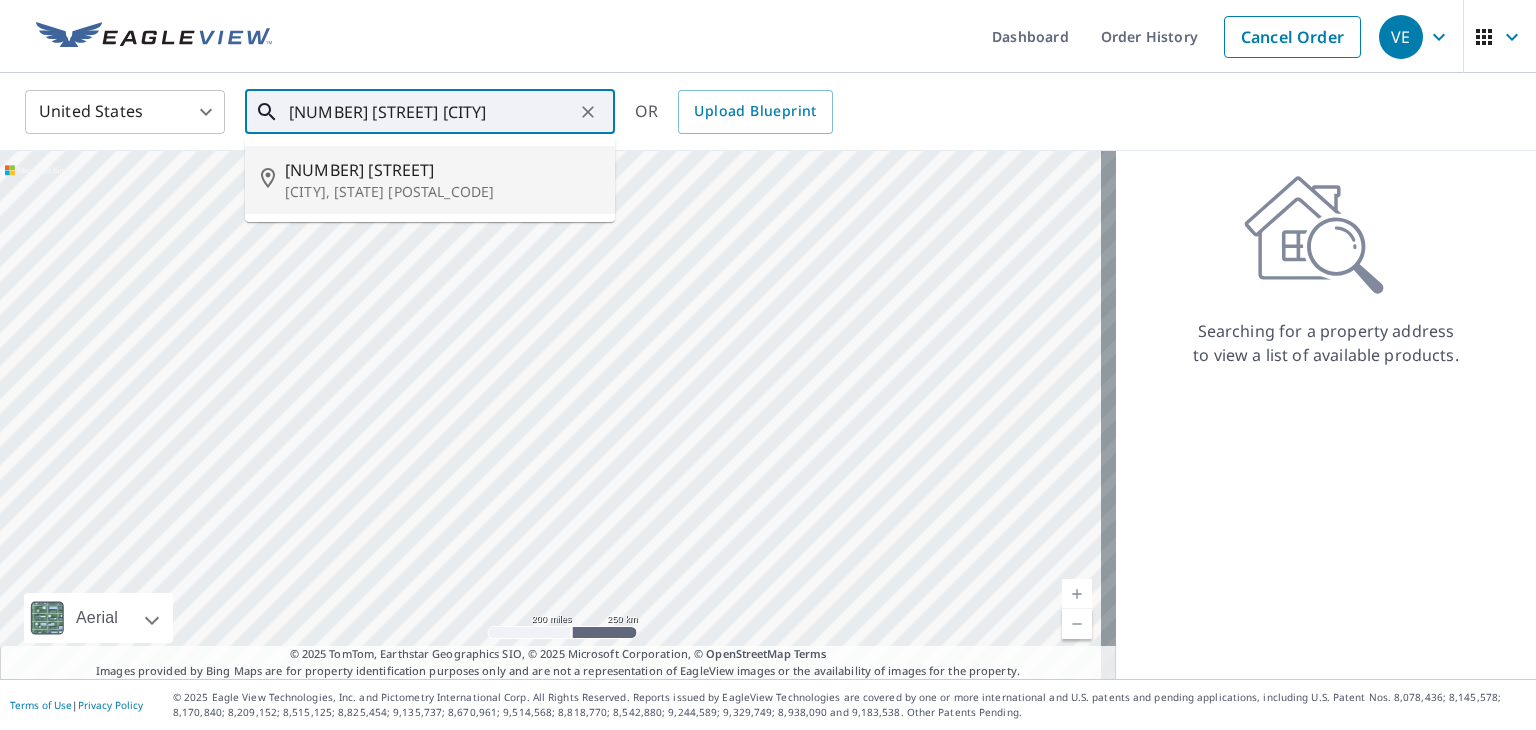 click on "[CITY], [STATE] [POSTAL_CODE]" at bounding box center [442, 192] 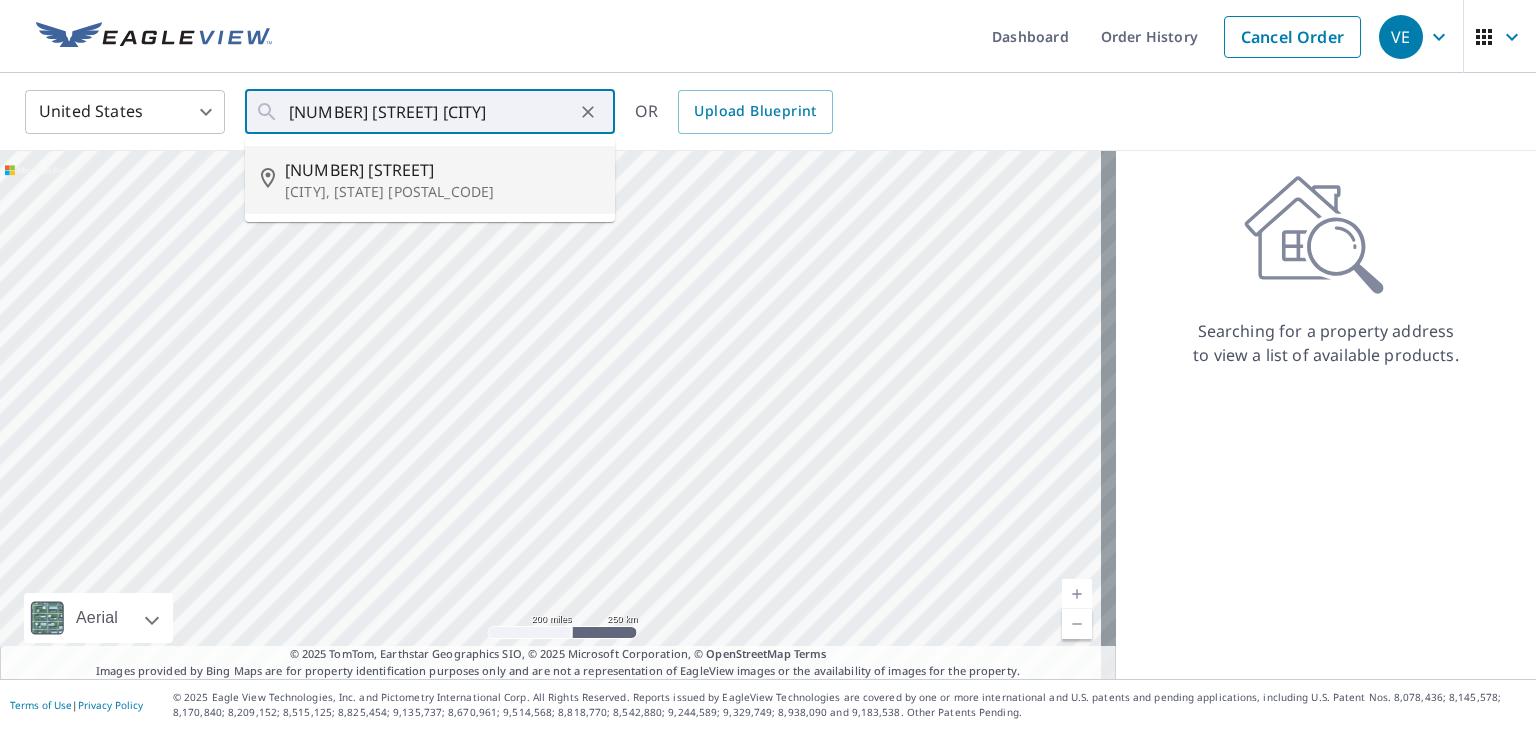 type on "[NUMBER] [STREET], [CITY], [STATE] [POSTAL_CODE]" 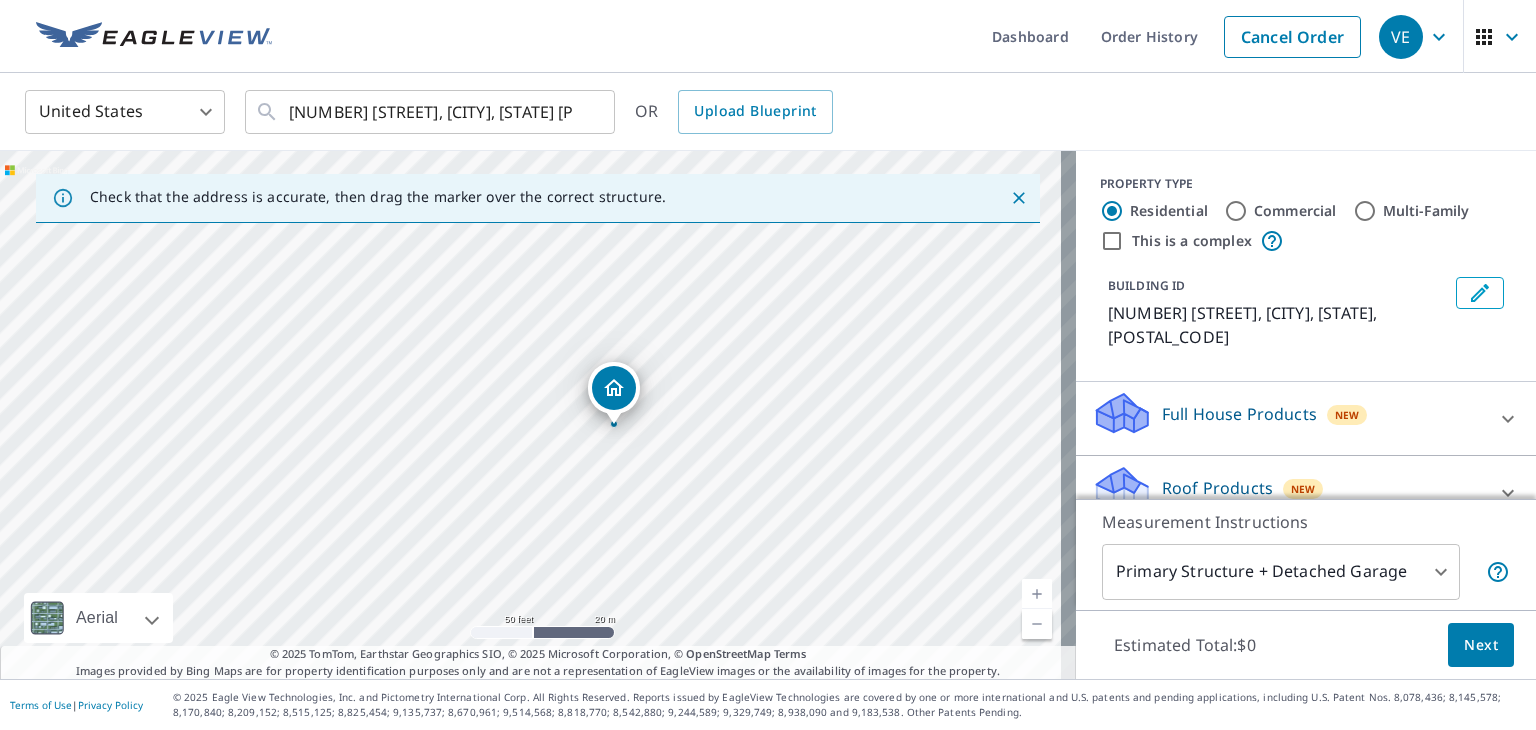 drag, startPoint x: 532, startPoint y: 371, endPoint x: 638, endPoint y: 454, distance: 134.62912 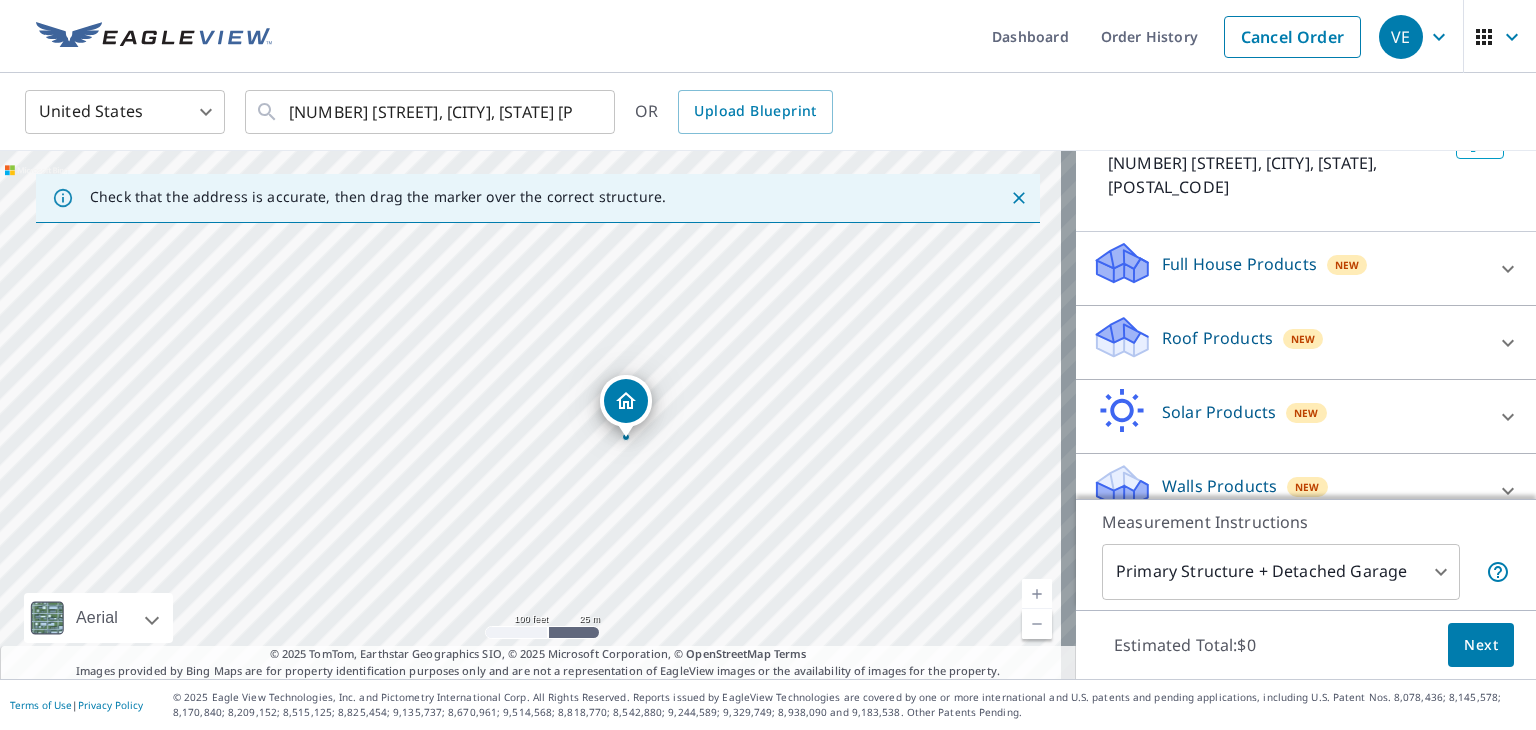 scroll, scrollTop: 154, scrollLeft: 0, axis: vertical 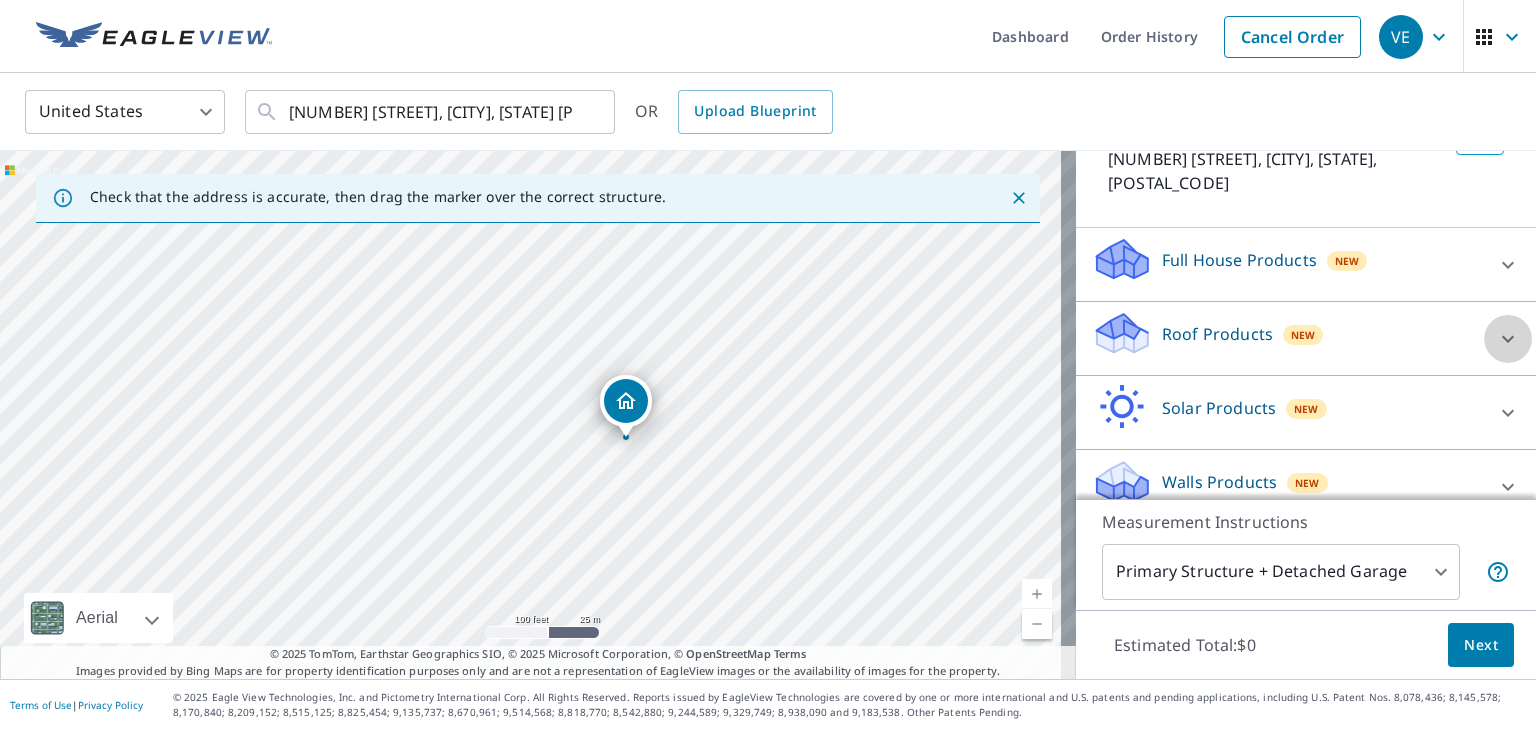 click 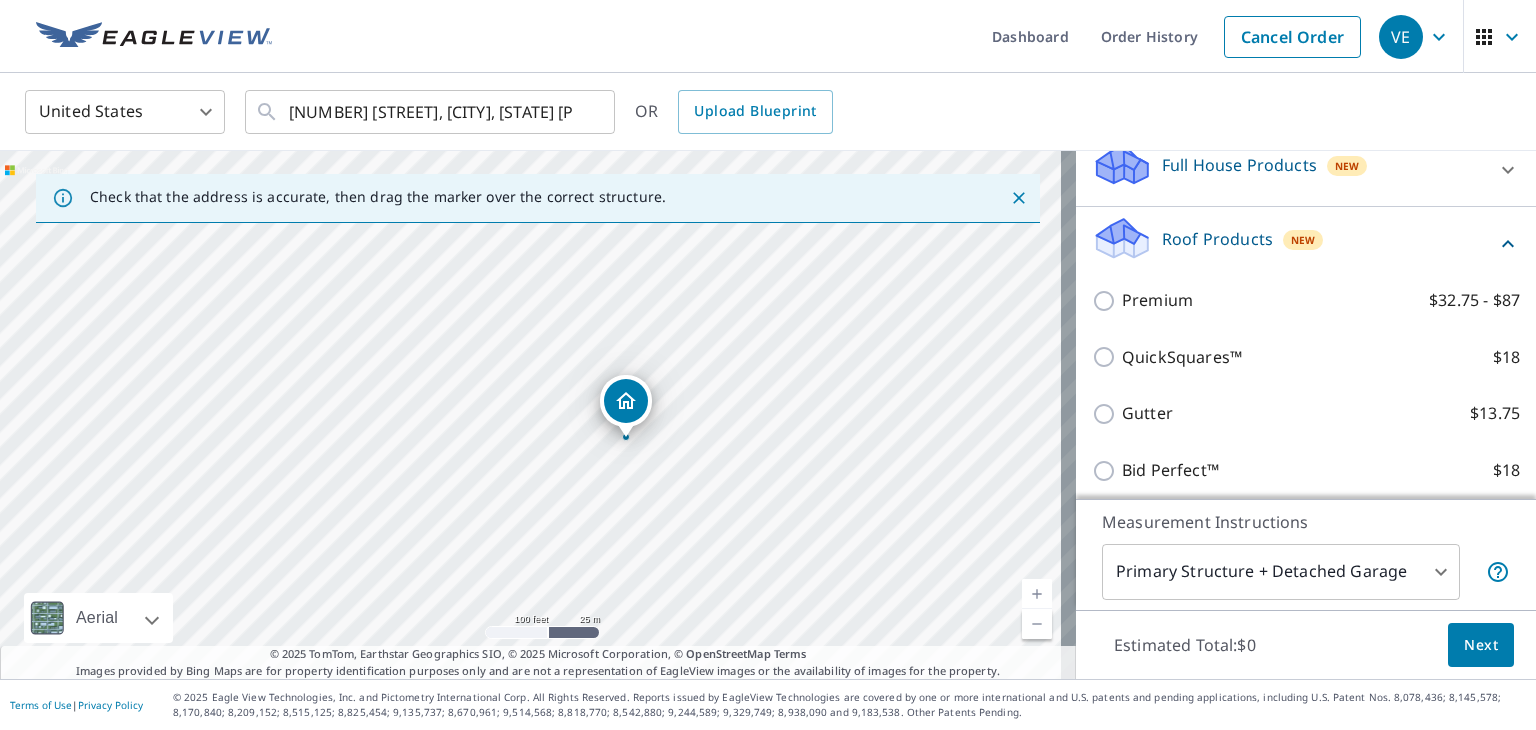 scroll, scrollTop: 254, scrollLeft: 0, axis: vertical 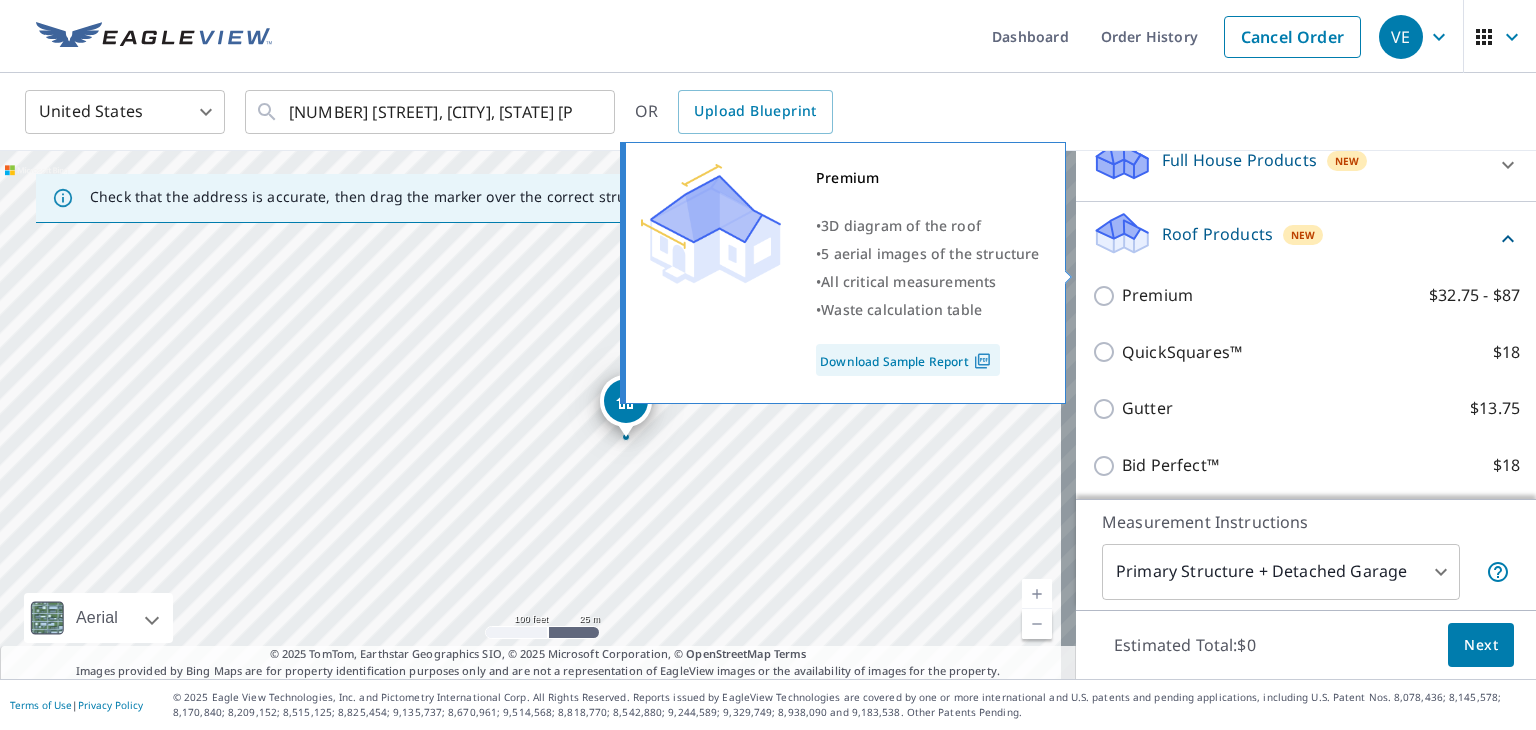 click on "Premium $32.75 - $87" at bounding box center [1107, 296] 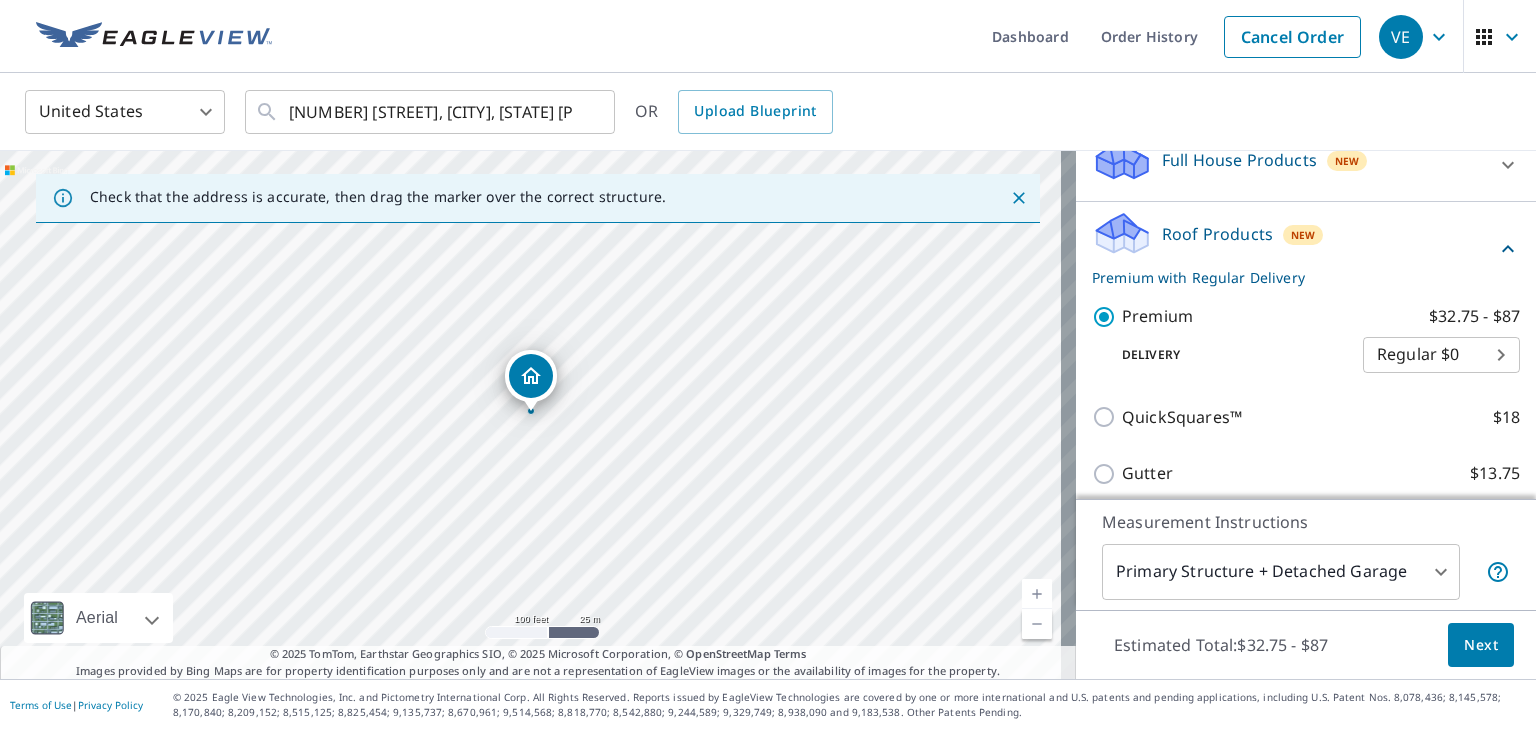 click on "Next" at bounding box center (1481, 645) 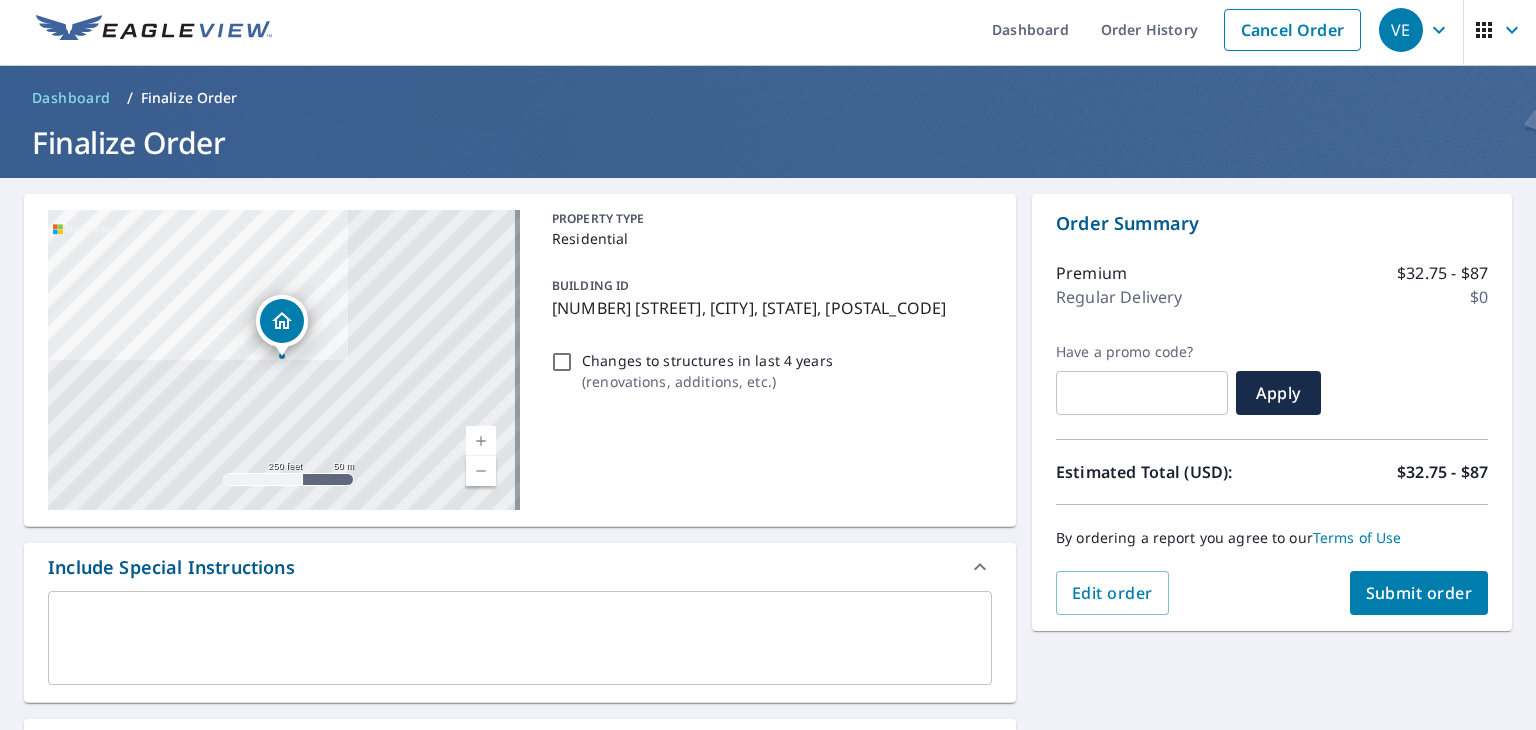 scroll, scrollTop: 0, scrollLeft: 0, axis: both 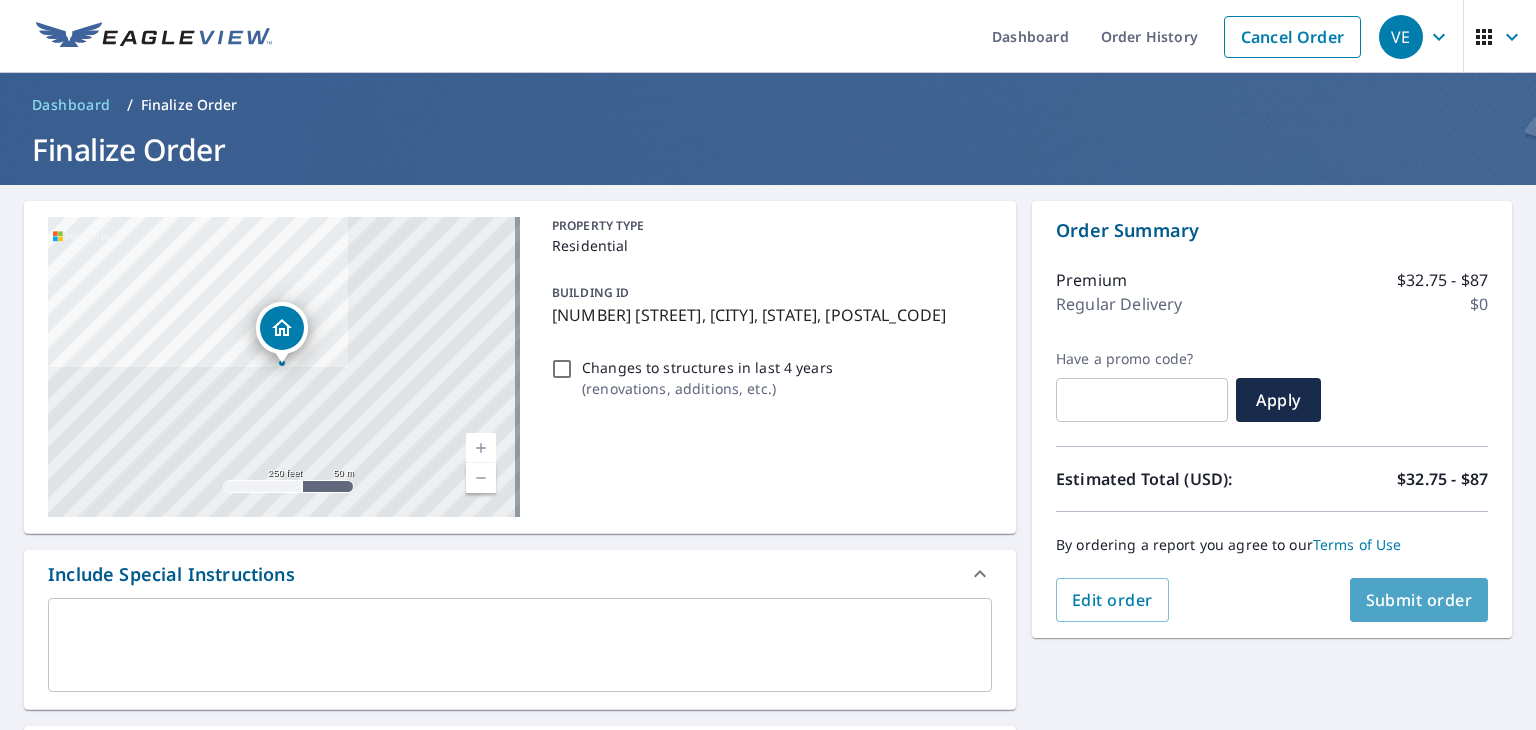 click on "Submit order" at bounding box center [1419, 600] 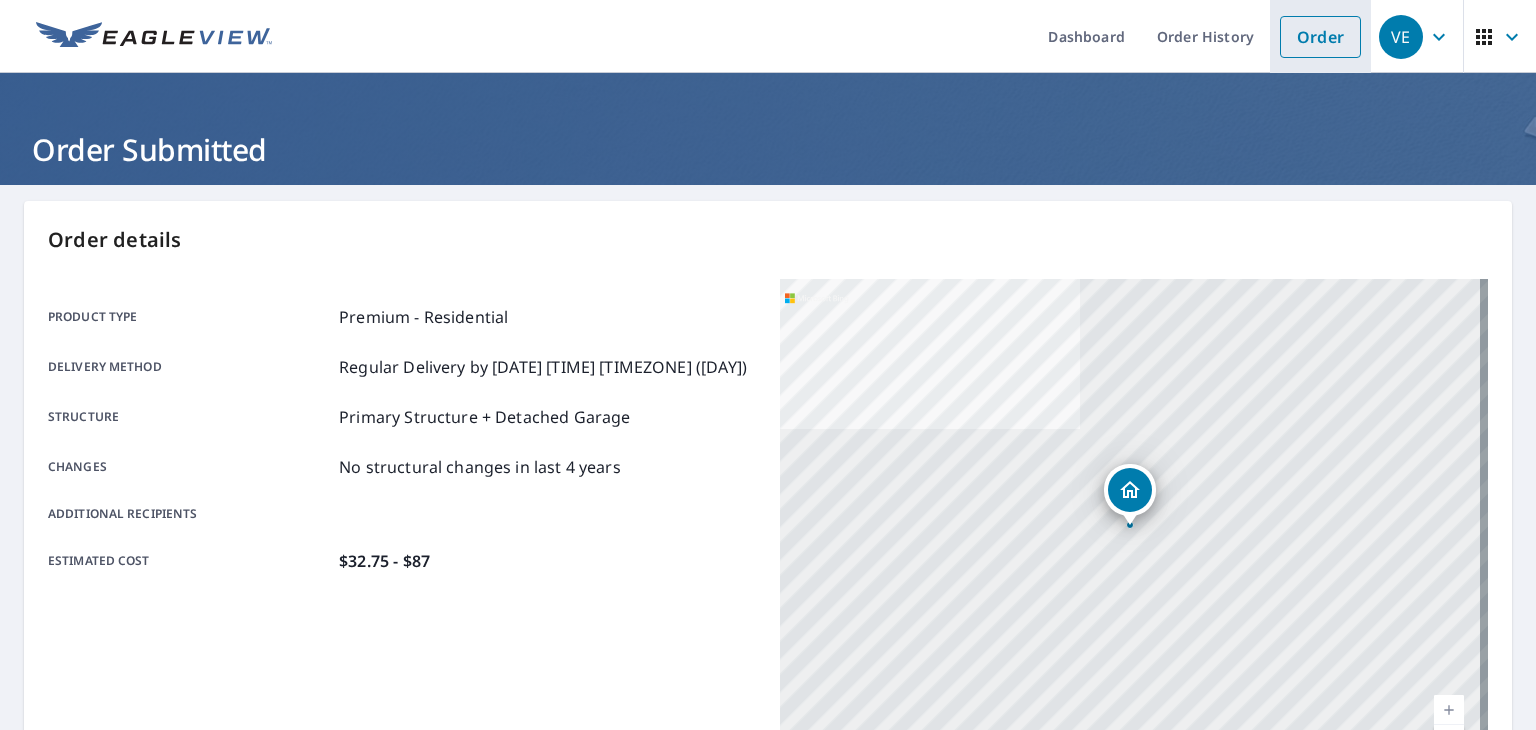 click on "Order" at bounding box center [1320, 37] 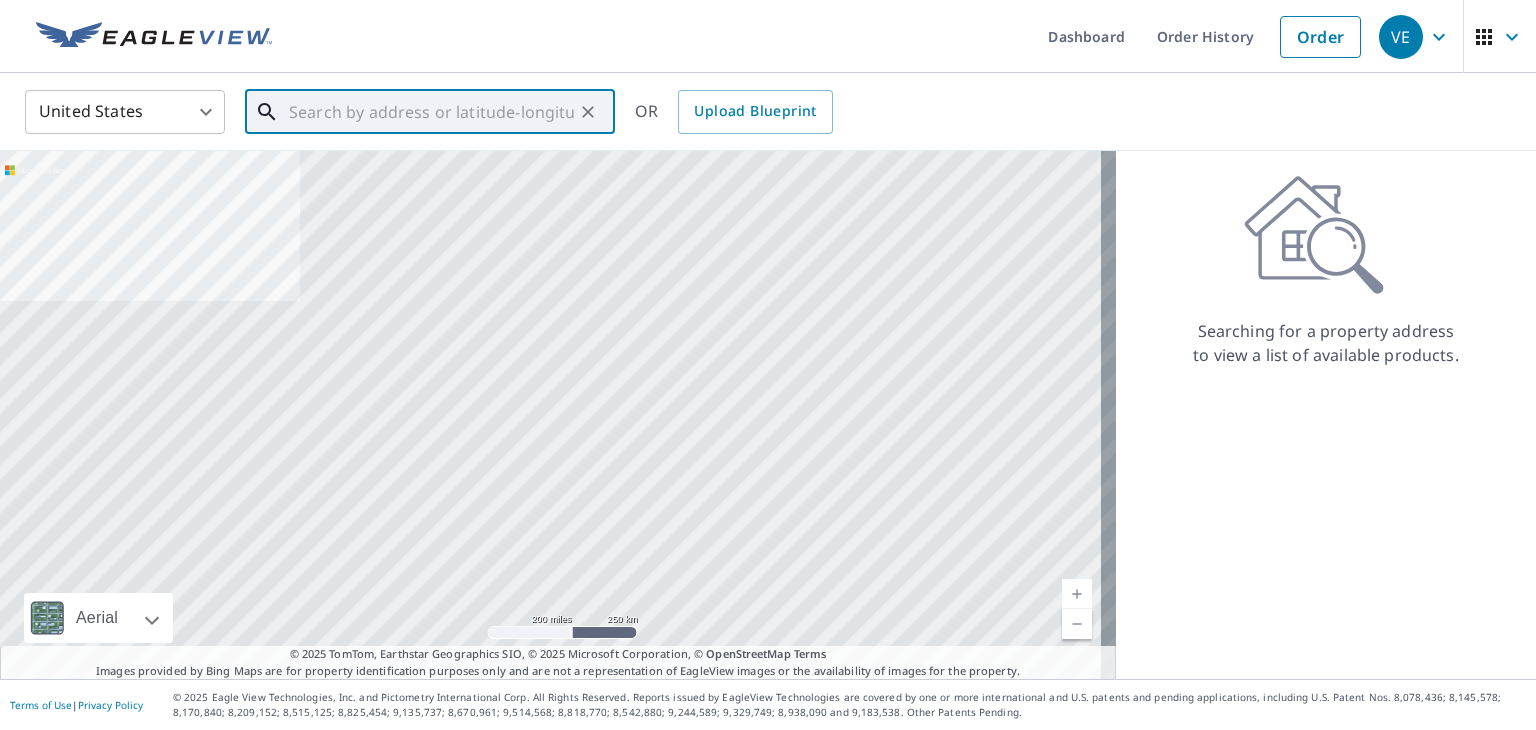 click at bounding box center [431, 112] 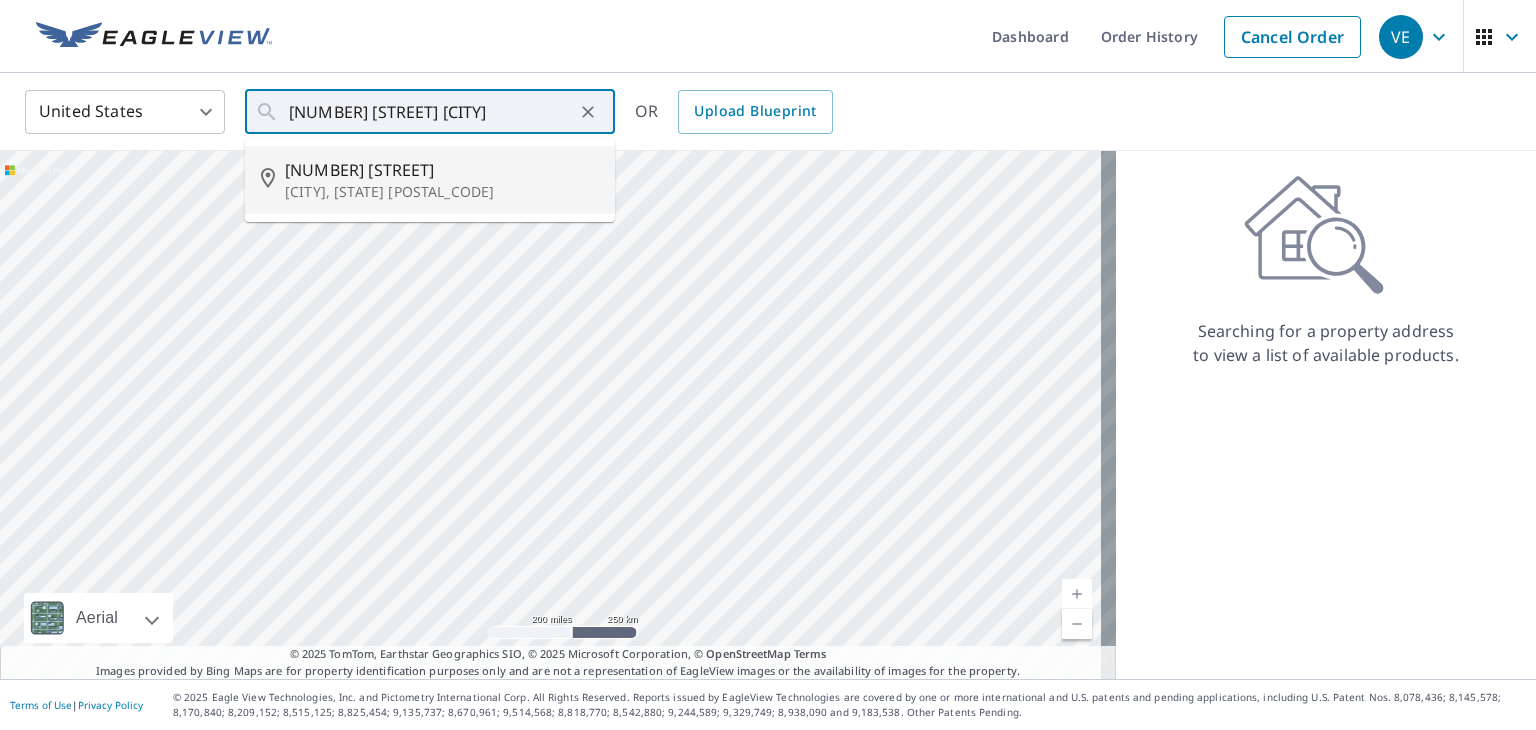 type on "[NUMBER] [STREET] [CITY], [STATE] [POSTAL_CODE]" 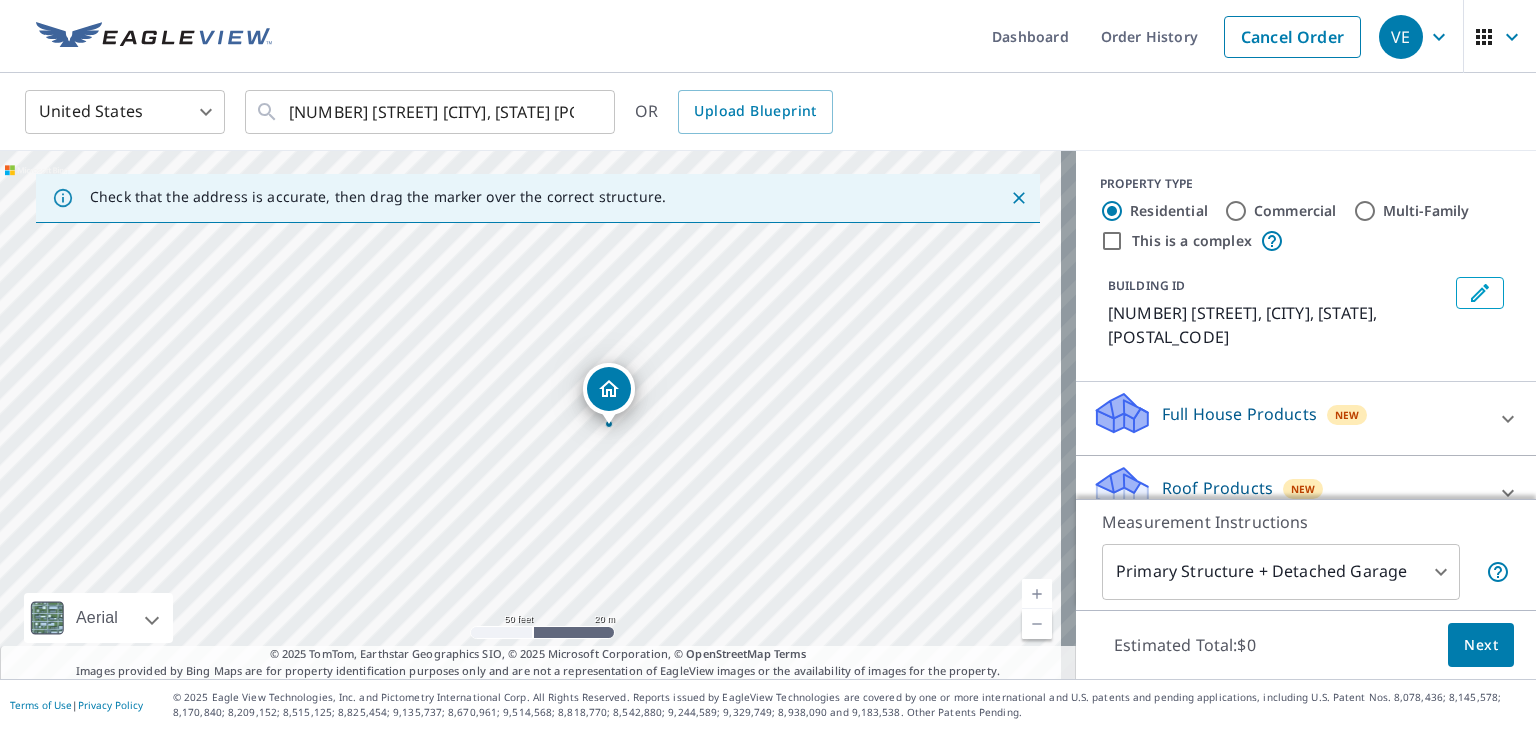 drag, startPoint x: 664, startPoint y: 295, endPoint x: 742, endPoint y: 308, distance: 79.07591 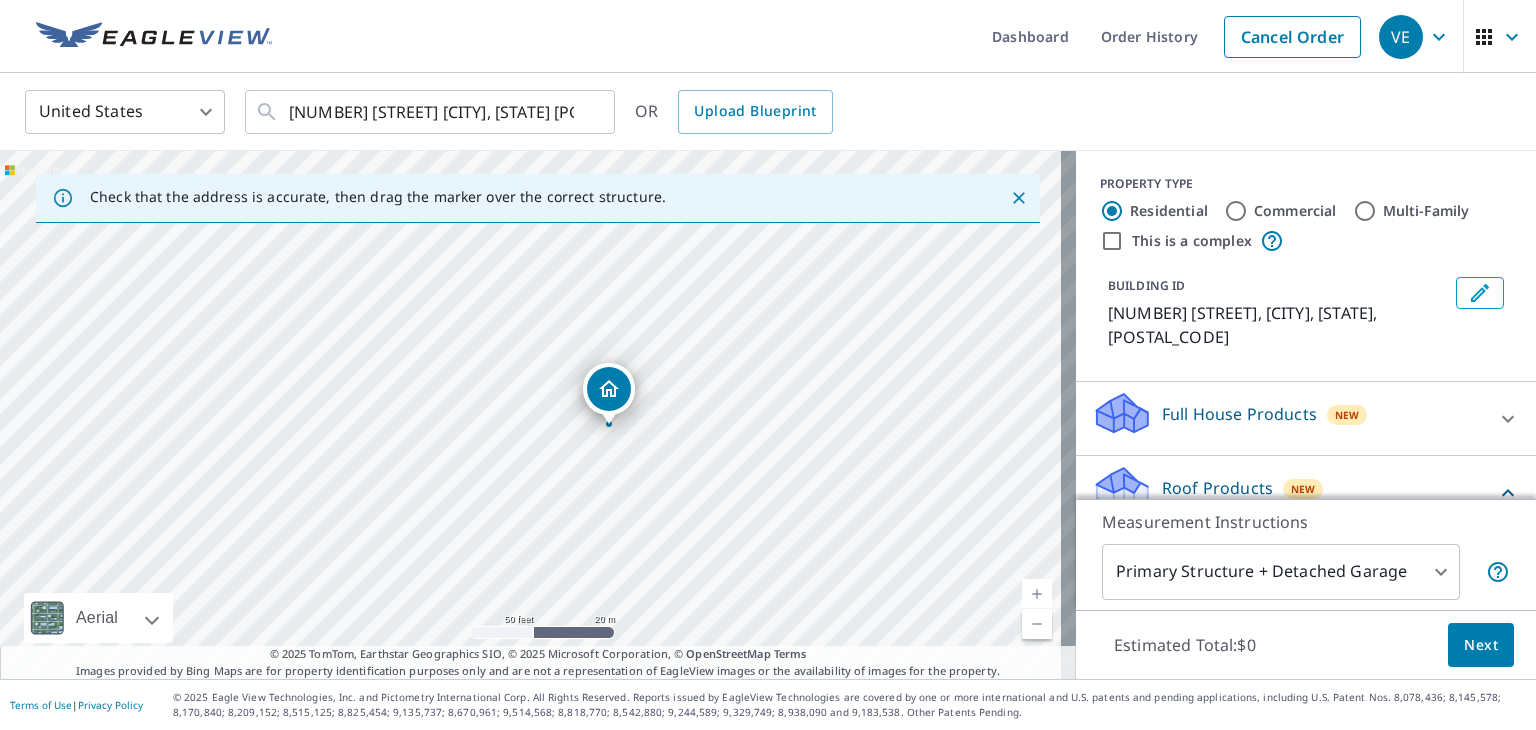 click on "Roof Products" at bounding box center [1217, 488] 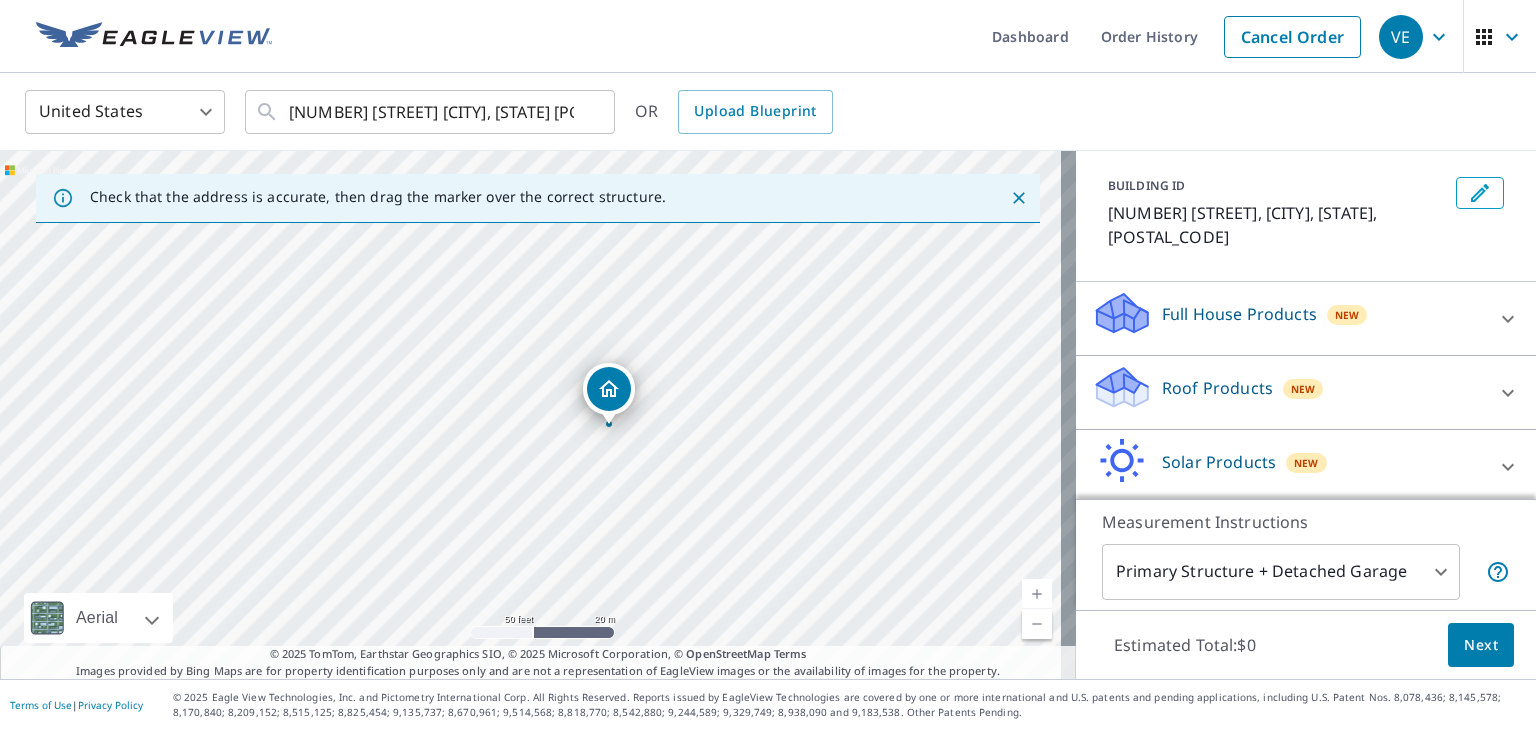 scroll, scrollTop: 154, scrollLeft: 0, axis: vertical 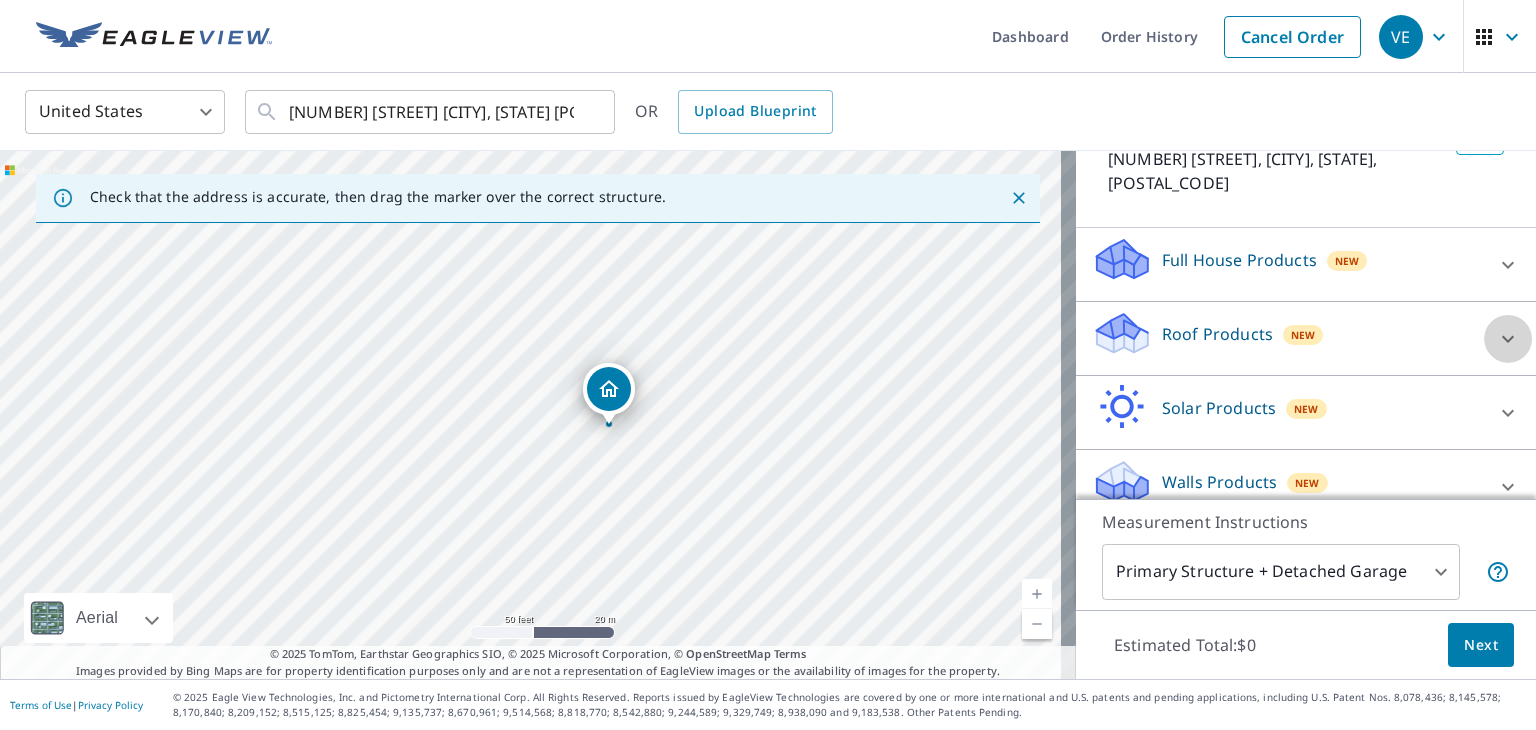 click 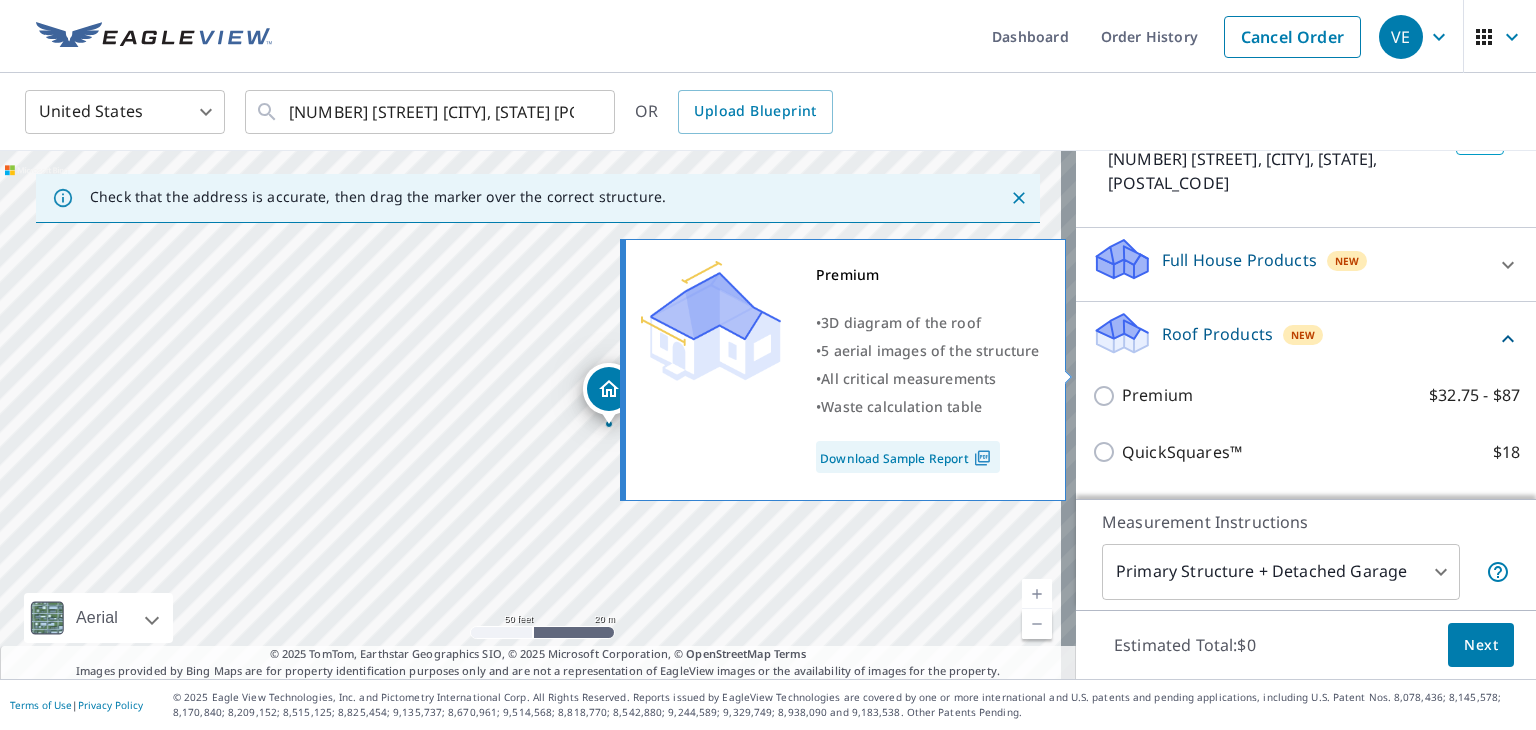 click on "Premium" at bounding box center (1157, 395) 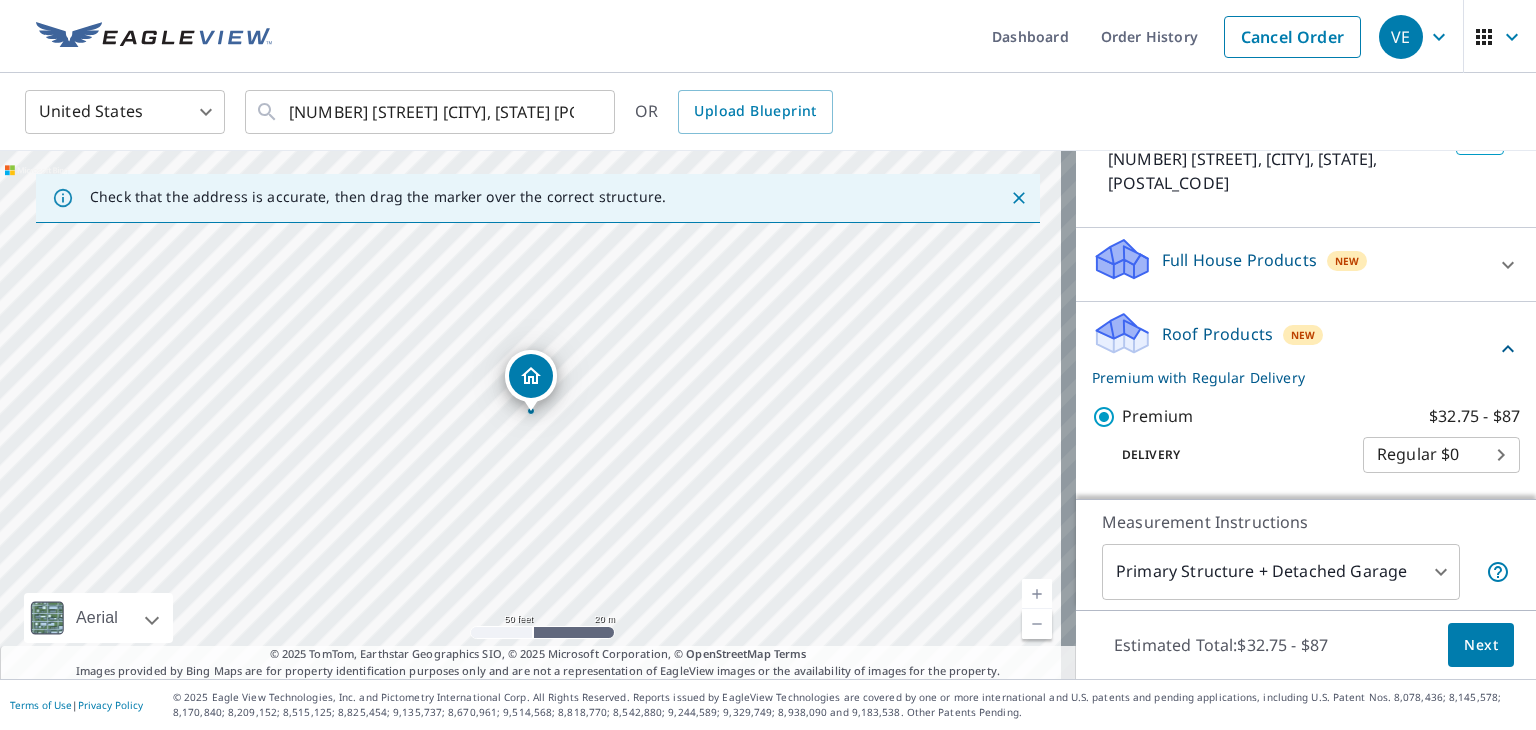 click on "Next" at bounding box center [1481, 645] 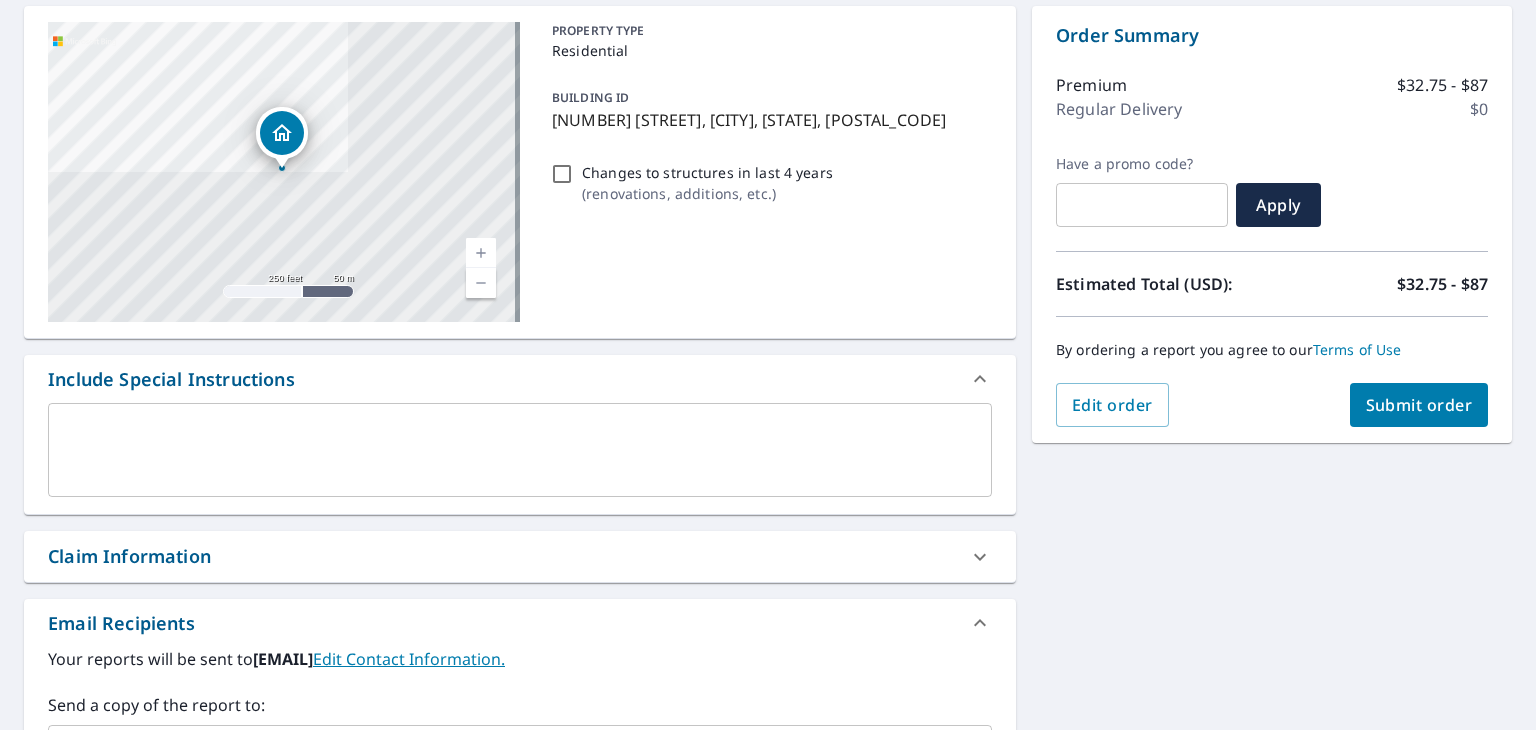 scroll, scrollTop: 200, scrollLeft: 0, axis: vertical 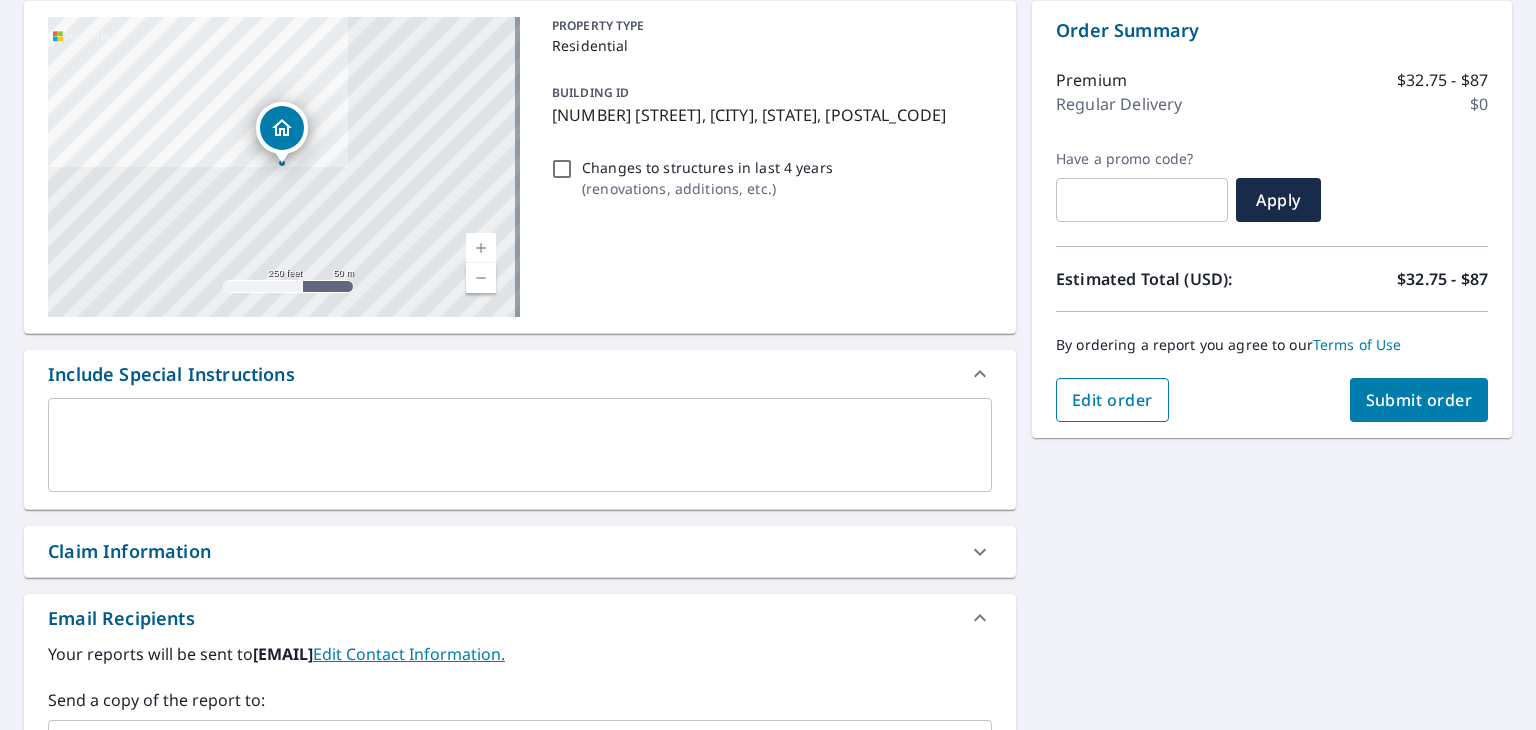 click on "Edit order" at bounding box center (1112, 400) 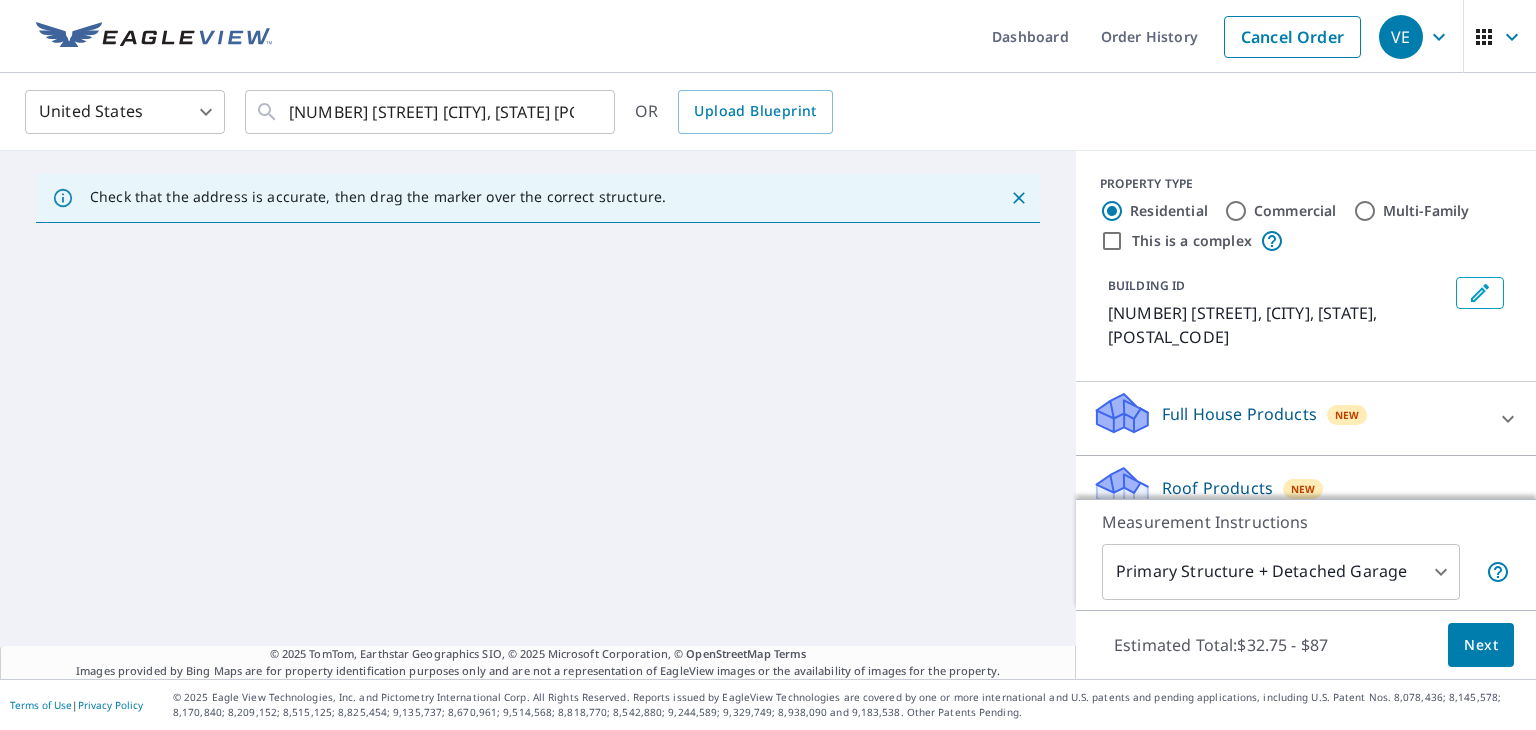 scroll, scrollTop: 0, scrollLeft: 0, axis: both 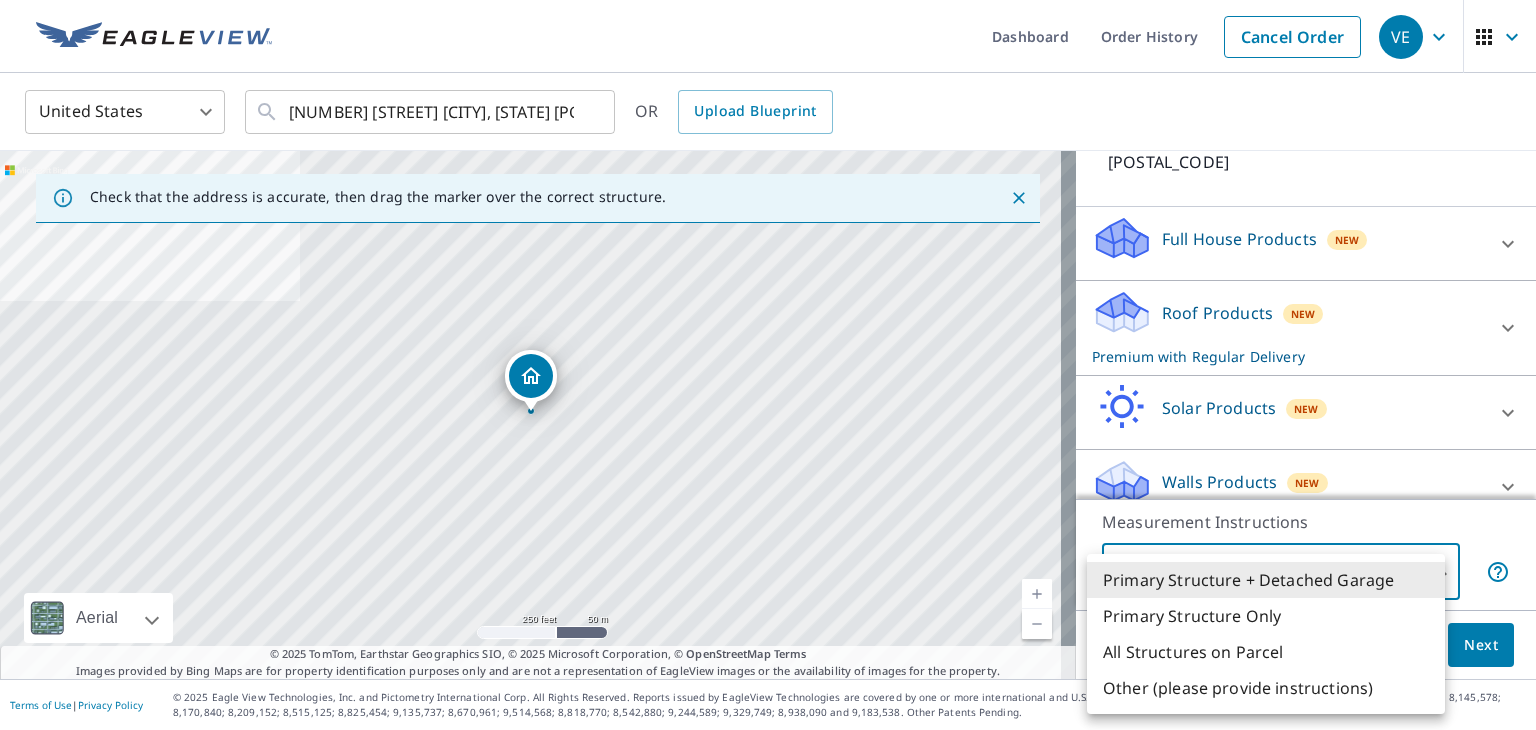 click on "VE VE
Dashboard Order History Cancel Order VE United States US ​ [NUMBER] [STREET] [CITY], [STATE] [POSTAL_CODE] ​ OR Upload Blueprint Check that the address is accurate, then drag the marker over the correct structure. [NUMBER] [STREET], [CITY], [STATE] Aerial Road A standard road map Aerial A detailed look from above Labels Labels 250 feet 50 m Terms © 2025 TomTom, Earthstar Geographics SIO, © 2025 Microsoft Corporation, ©   OpenStreetMap   Terms Images provided by Bing Maps are for property identification purposes only and are not a representation of EagleView images or the availability of images for the property. PROPERTY TYPE Residential Commercial Multi-Family This is a complex BUILDING ID [NUMBER] [STREET], [CITY], [STATE], [POSTAL_CODE] Full House Products New Full House™ $105 Roof Products New Premium with Regular Delivery Premium $32.75 - $87 Delivery Regular $0 8 ​ QuickSquares™ $18 Gutter $13.75 Bid Perfect™ $18 Solar Products New Inform Essentials+ $63.25 Inform Advanced $79 TrueDesign for Sales" at bounding box center [768, 365] 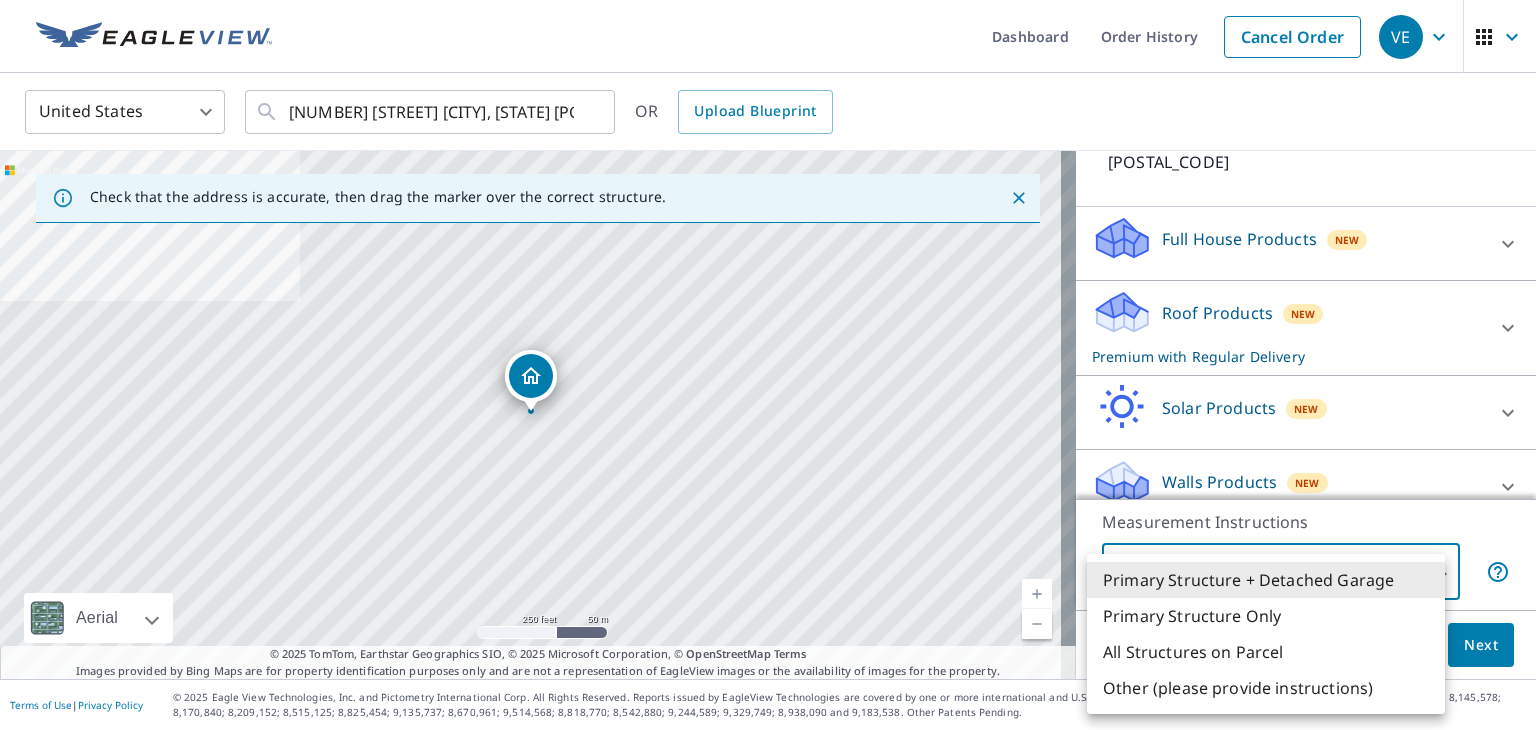 click on "Primary Structure + Detached Garage" at bounding box center (1266, 580) 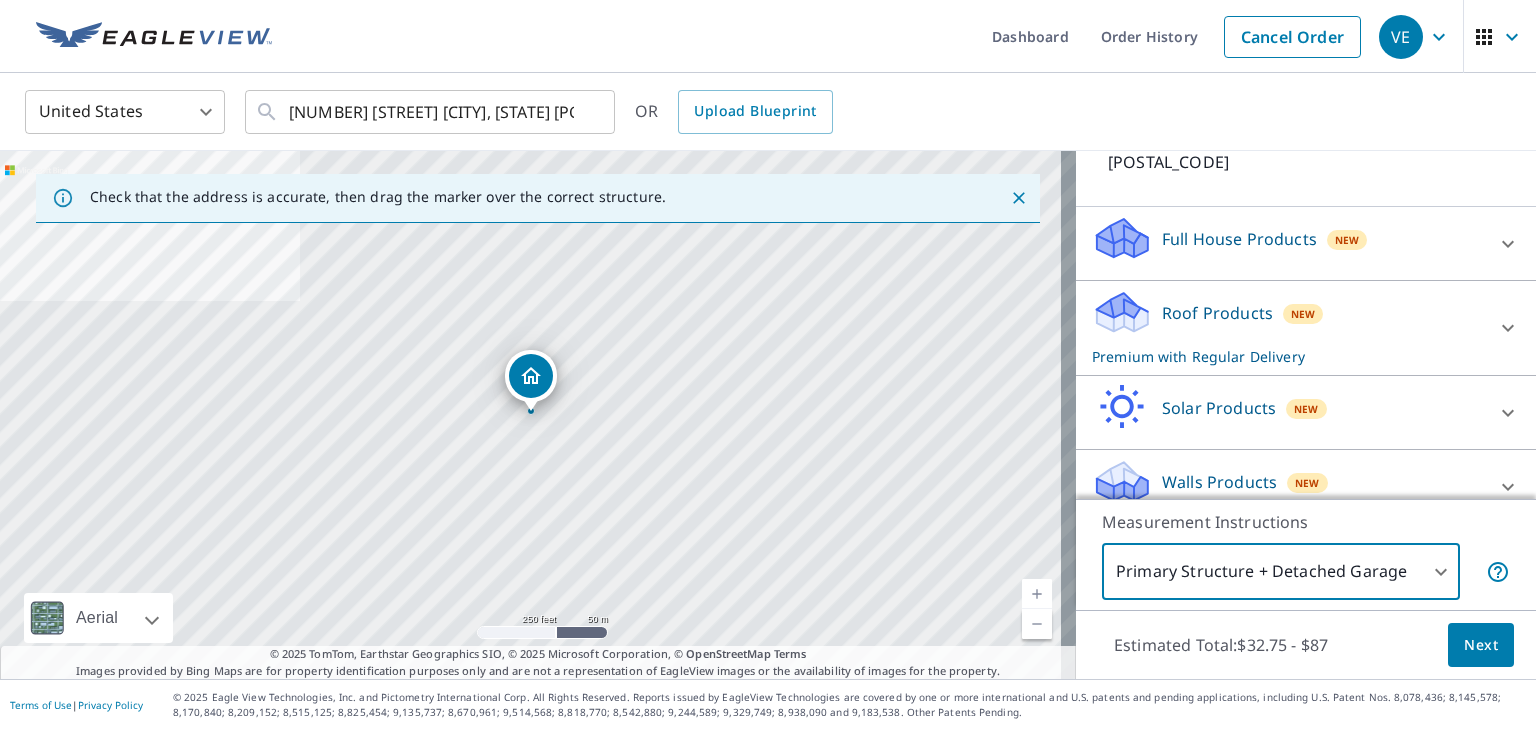 click on "Next" at bounding box center (1481, 645) 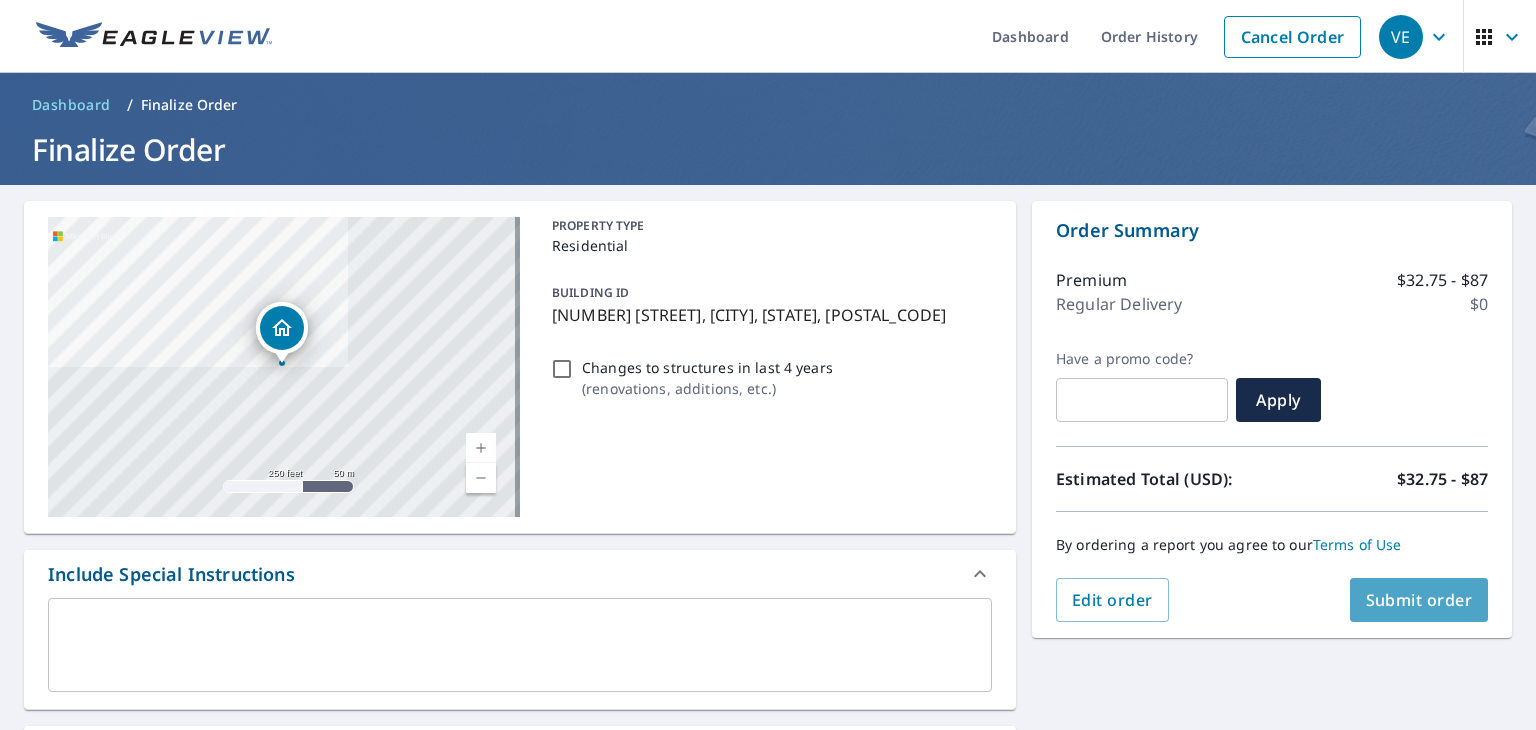 click on "Submit order" at bounding box center (1419, 600) 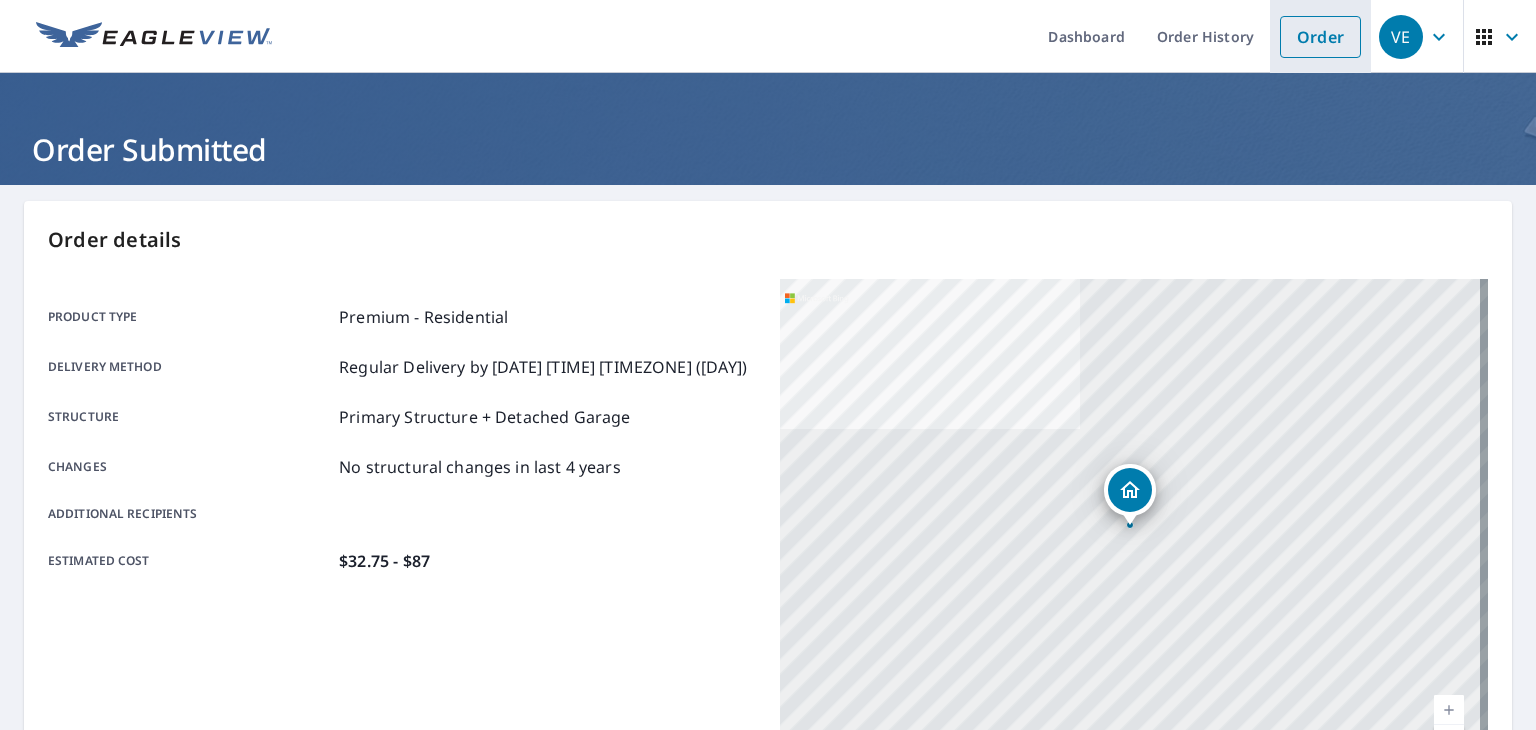 click on "Order" at bounding box center (1320, 37) 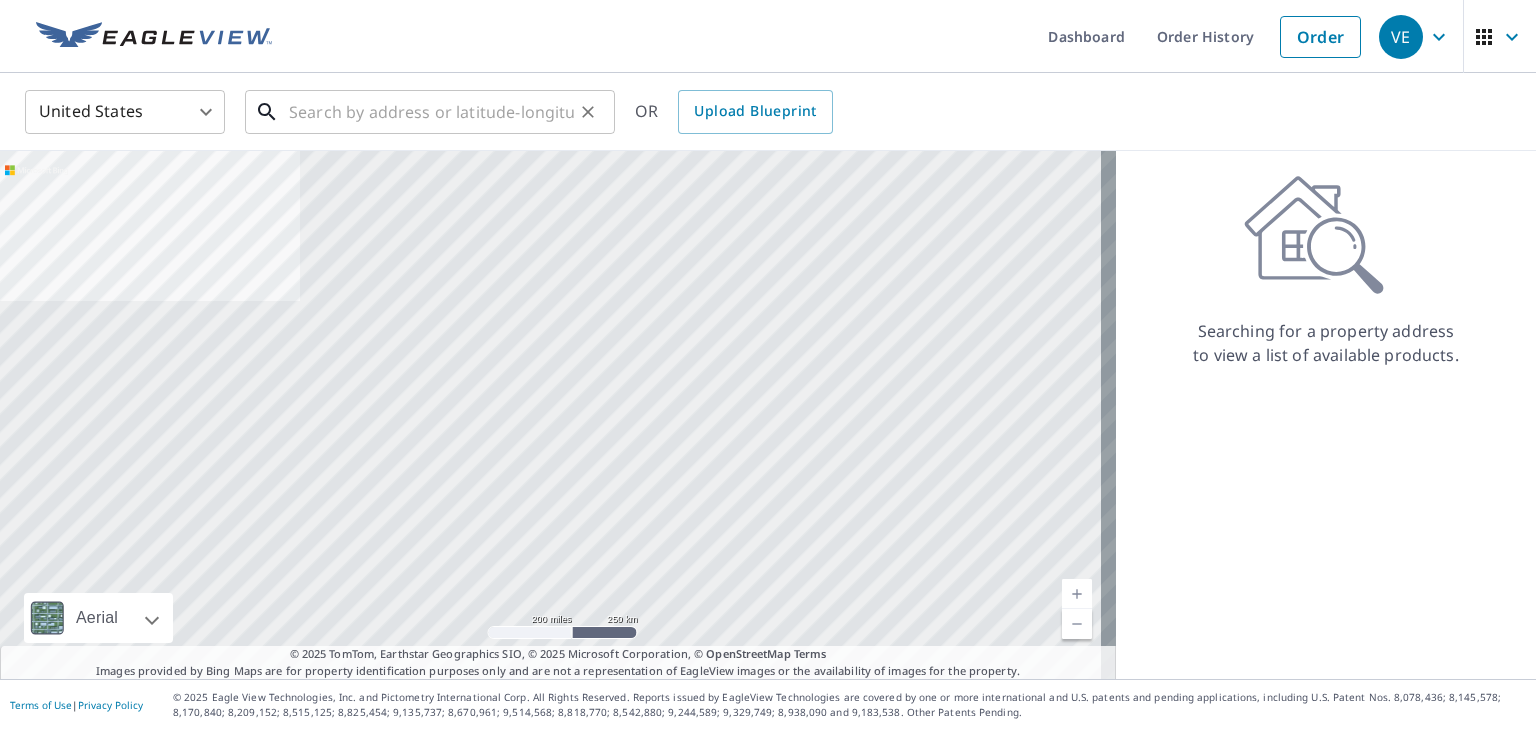 click at bounding box center (431, 112) 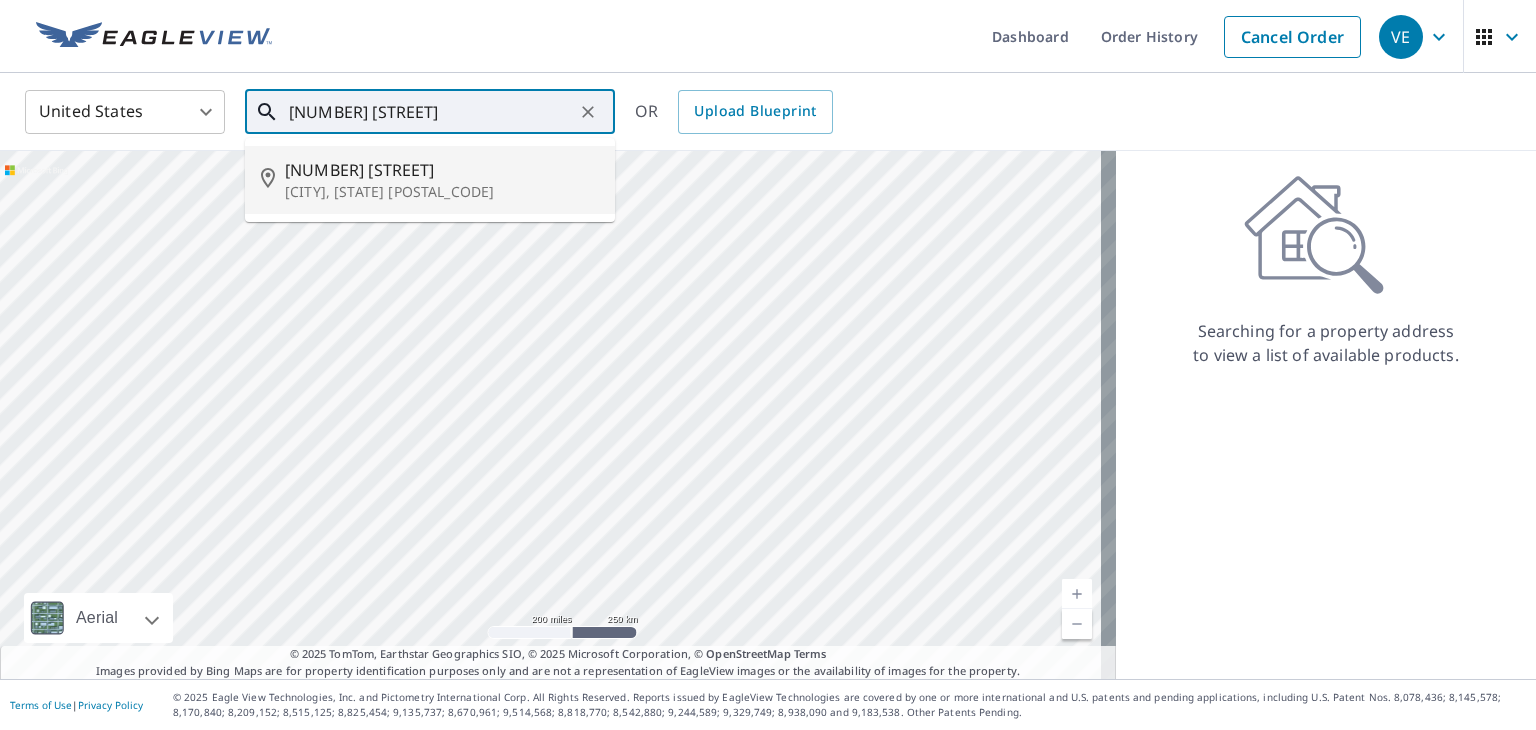 click on "[NUMBER] [STREET]" at bounding box center [442, 170] 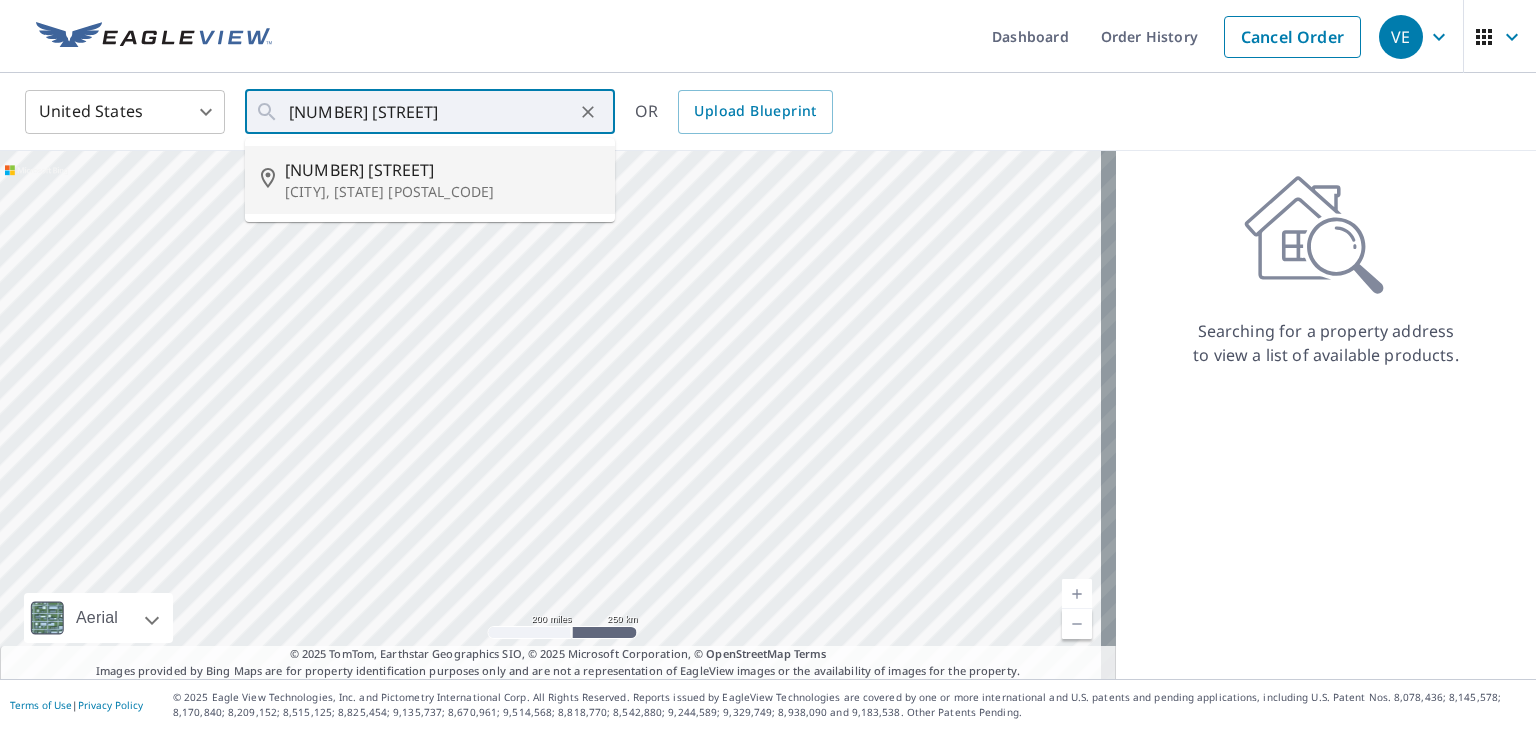 type on "[NUMBER] [STREET], [CITY], [STATE] [POSTAL_CODE]" 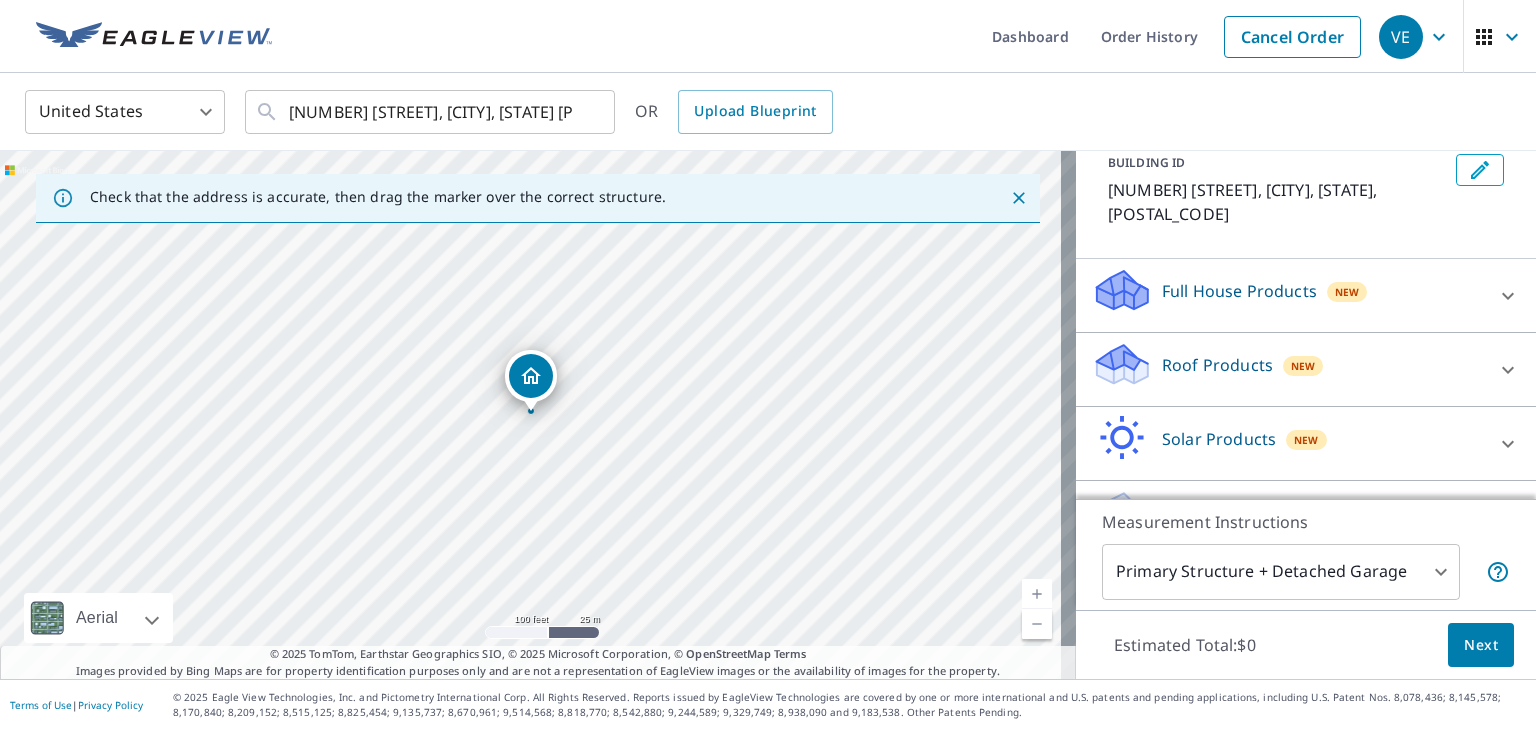 scroll, scrollTop: 154, scrollLeft: 0, axis: vertical 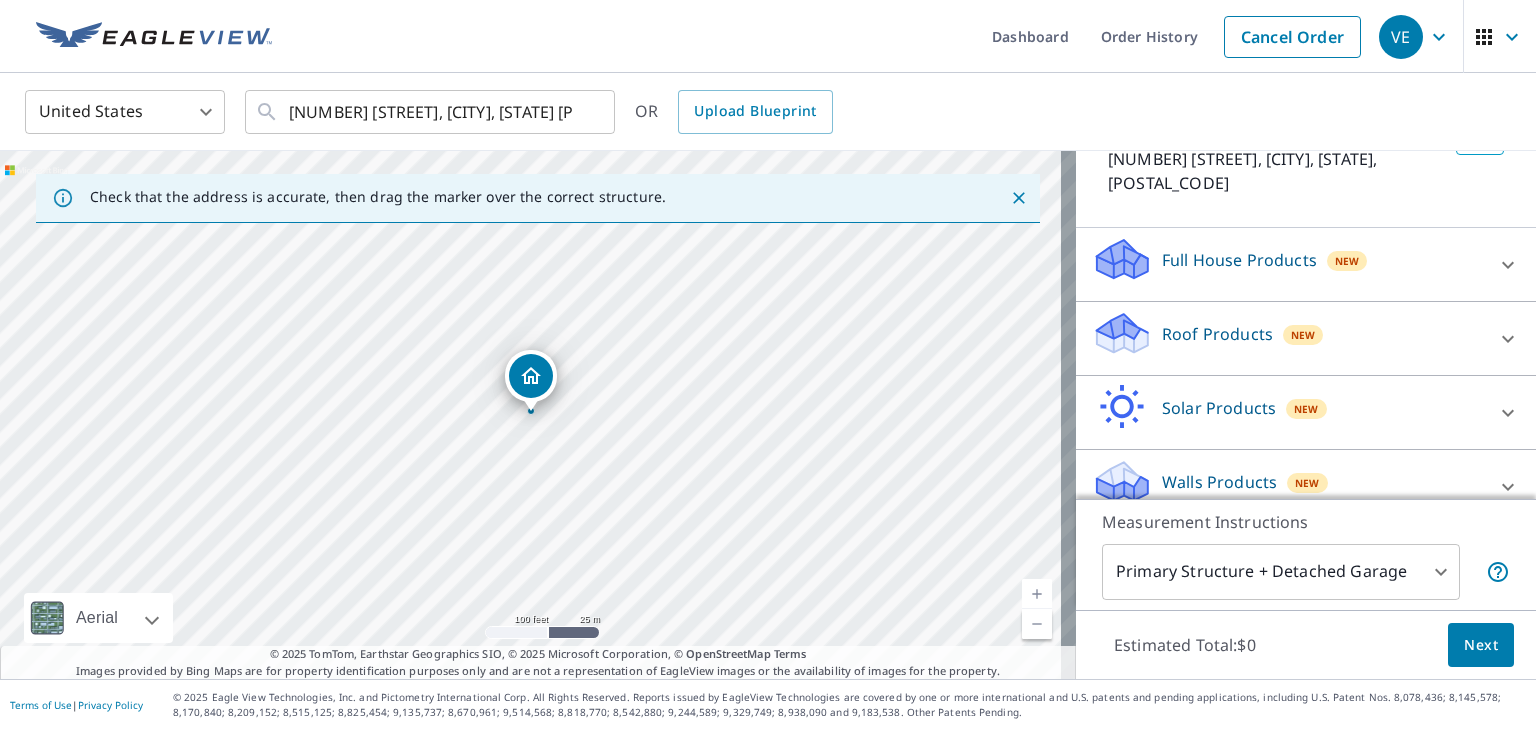click on "Roof Products" at bounding box center [1217, 334] 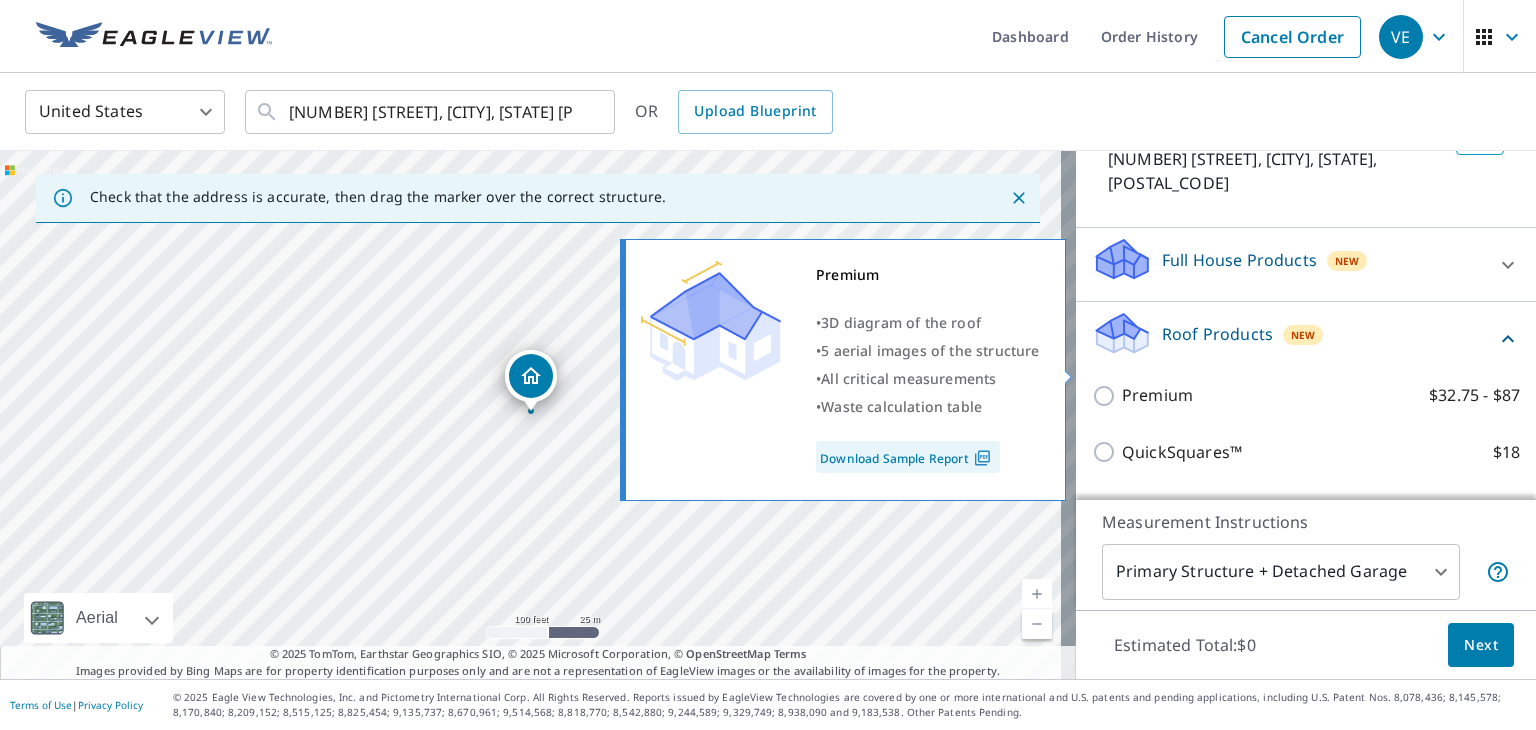 click on "Premium" at bounding box center [1157, 395] 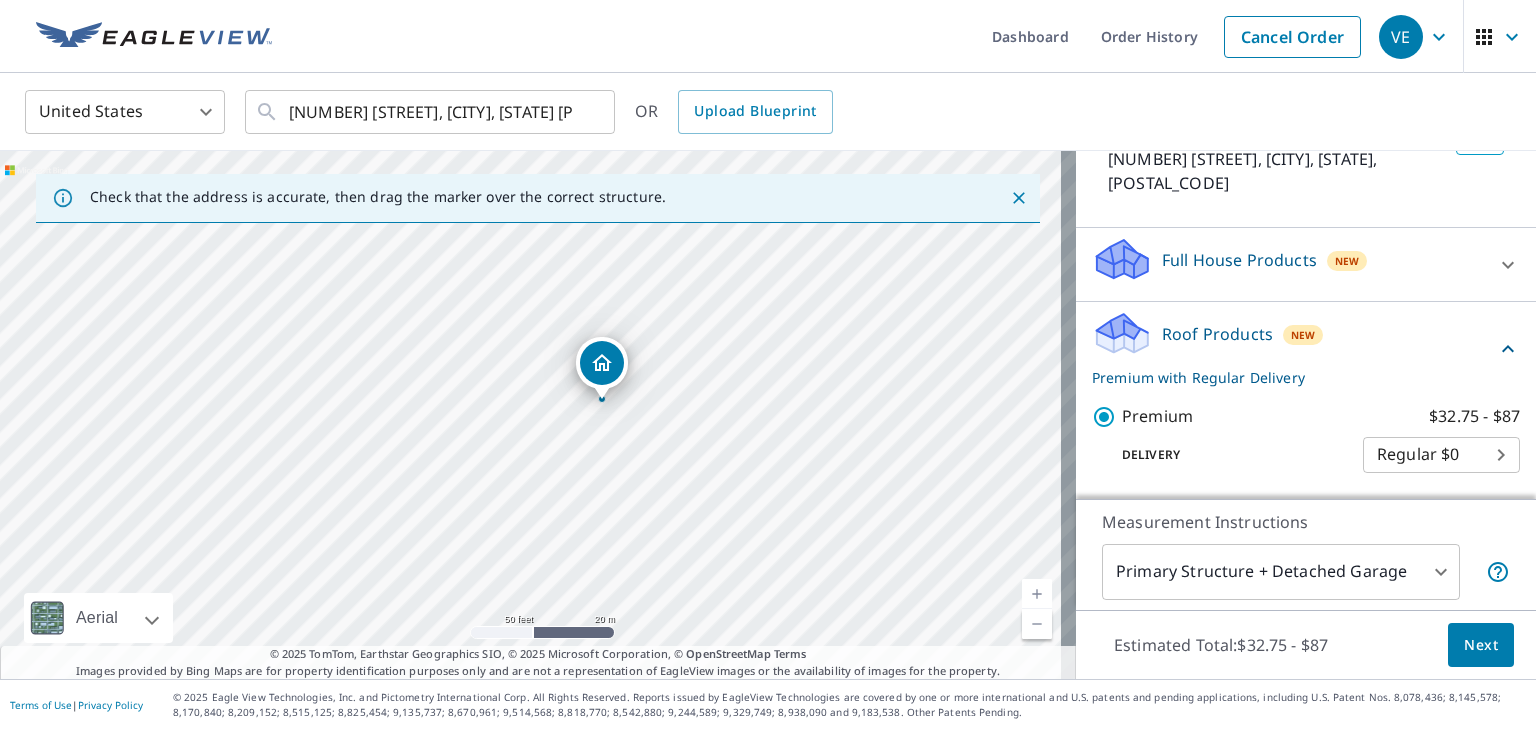 drag, startPoint x: 455, startPoint y: 429, endPoint x: 612, endPoint y: 437, distance: 157.20369 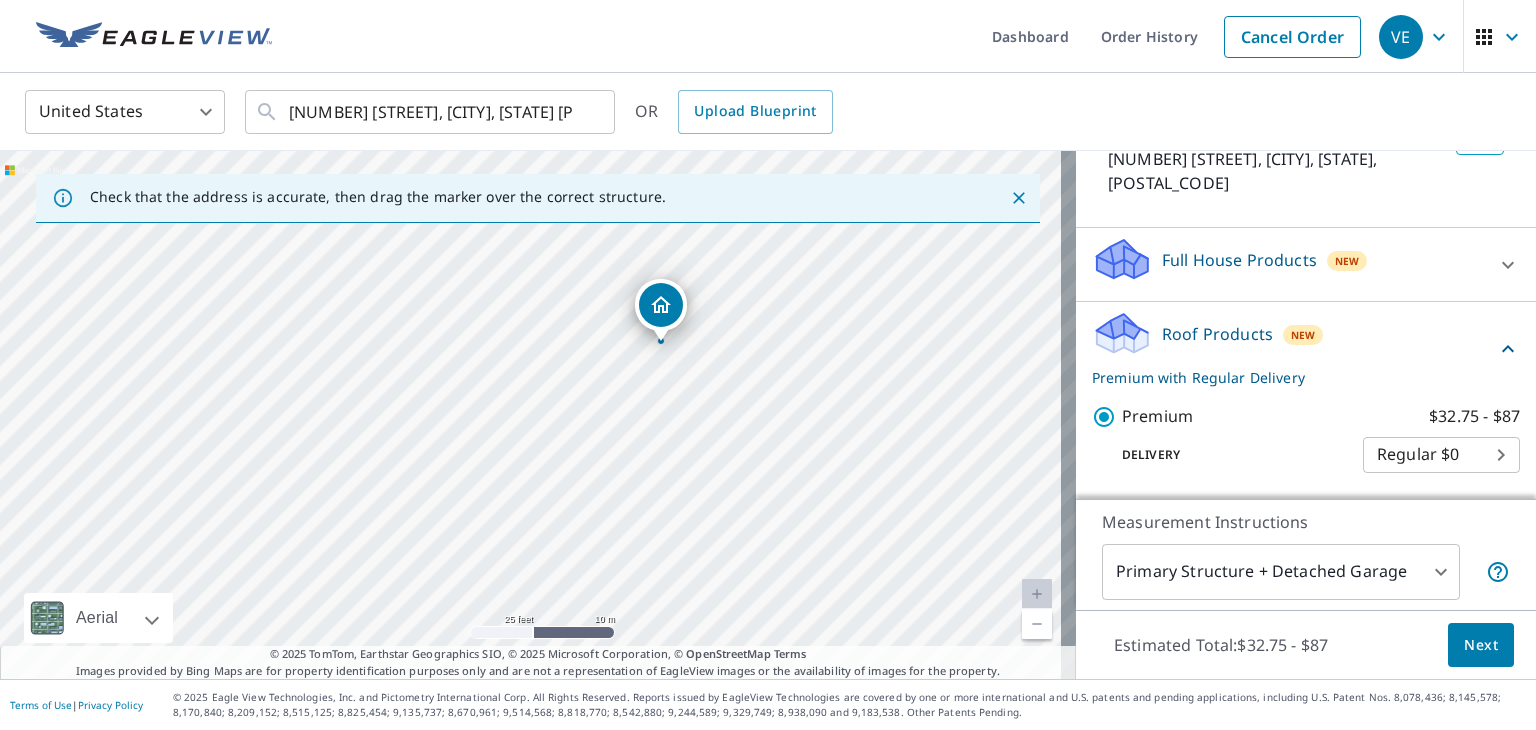 drag, startPoint x: 652, startPoint y: 401, endPoint x: 719, endPoint y: 377, distance: 71.168816 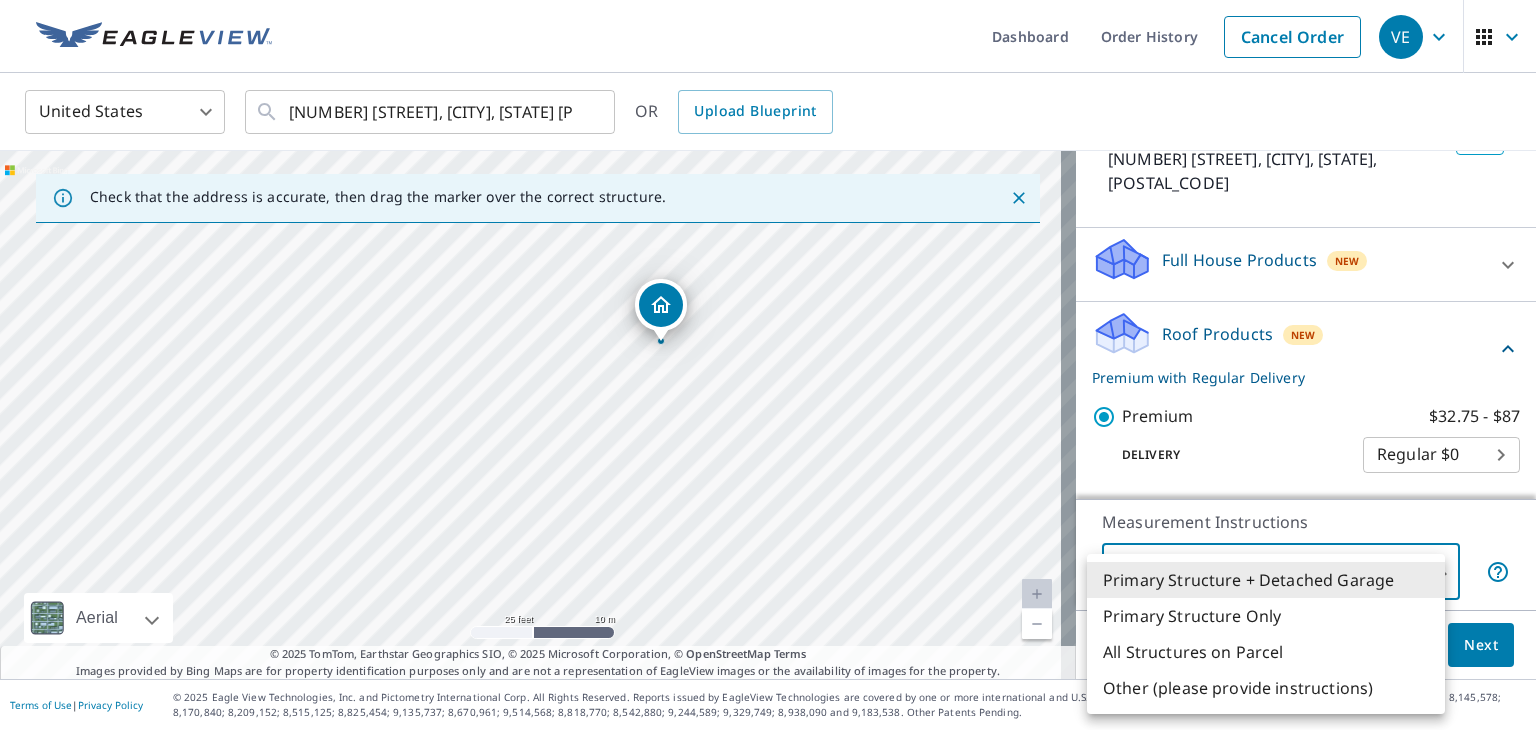 click on "VE VE
Dashboard Order History Cancel Order VE United States US ​ [NUMBER] [STREET] [CITY], [STATE] [POSTAL_CODE] ​ OR Upload Blueprint Check that the address is accurate, then drag the marker over the correct structure. [NUMBER] [STREET] [CITY], [STATE] [POSTAL_CODE] Aerial Road A standard road map Aerial A detailed look from above Labels Labels 25 feet 10 m Terms © 2025 TomTom, Earthstar Geographics SIO, © 2025 Microsoft Corporation, ©   OpenStreetMap   Terms Images provided by Bing Maps are for property identification purposes only and are not a representation of EagleView images or the availability of images for the property. PROPERTY TYPE Residential Commercial Multi-Family This is a complex BUILDING ID [NUMBER] [STREET], [CITY], [STATE], [POSTAL_CODE] Full House Products New Full House™ $105 Roof Products New Premium with Regular Delivery Premium $32.75 - $87 Delivery Regular $0 8 ​ QuickSquares™ $18 Gutter $13.75 Bid Perfect™ $18 Solar Products New Inform Essentials+ $63.25 Inform Advanced $79 TrueDesign for Sales $30 New 1" at bounding box center (768, 365) 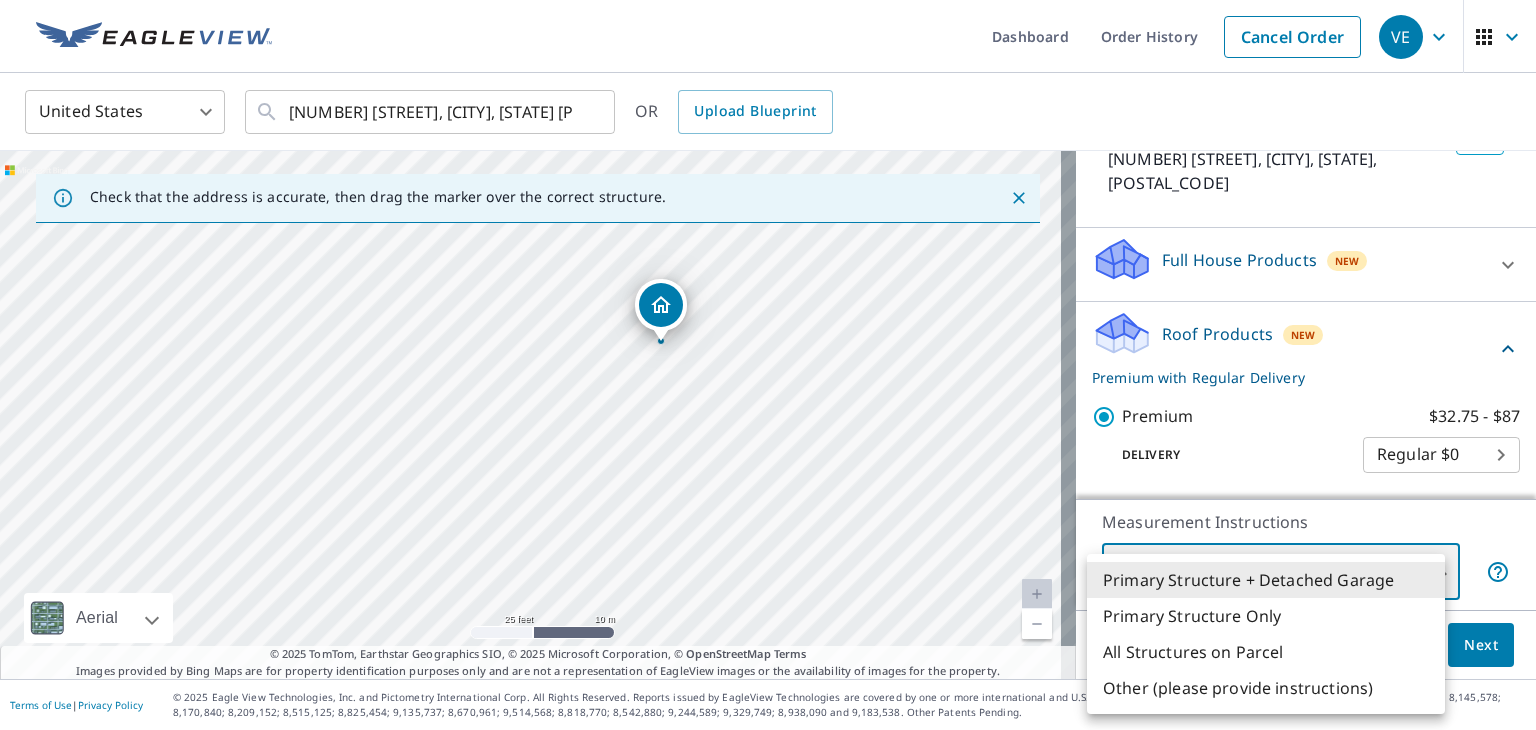 type on "3" 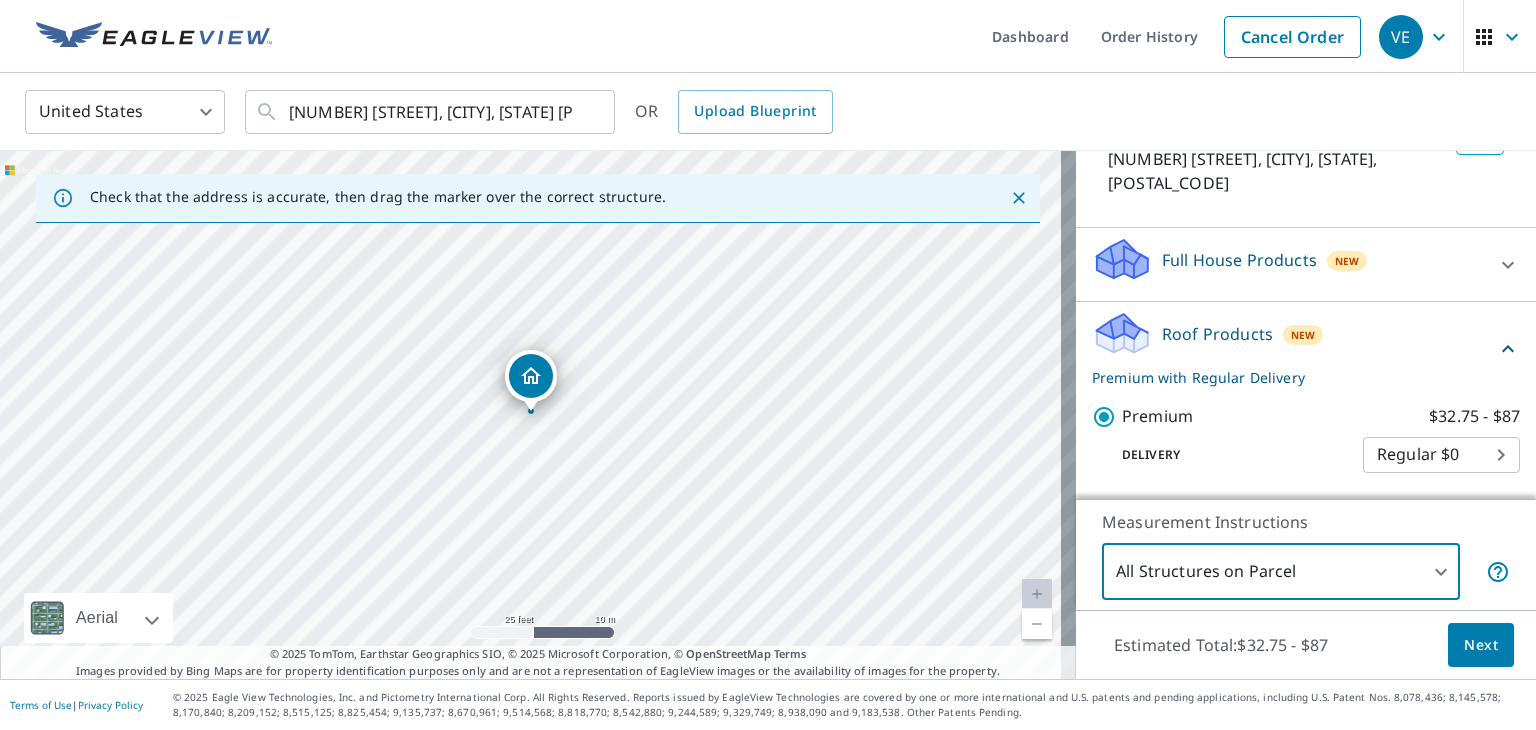 click on "Next" at bounding box center (1481, 645) 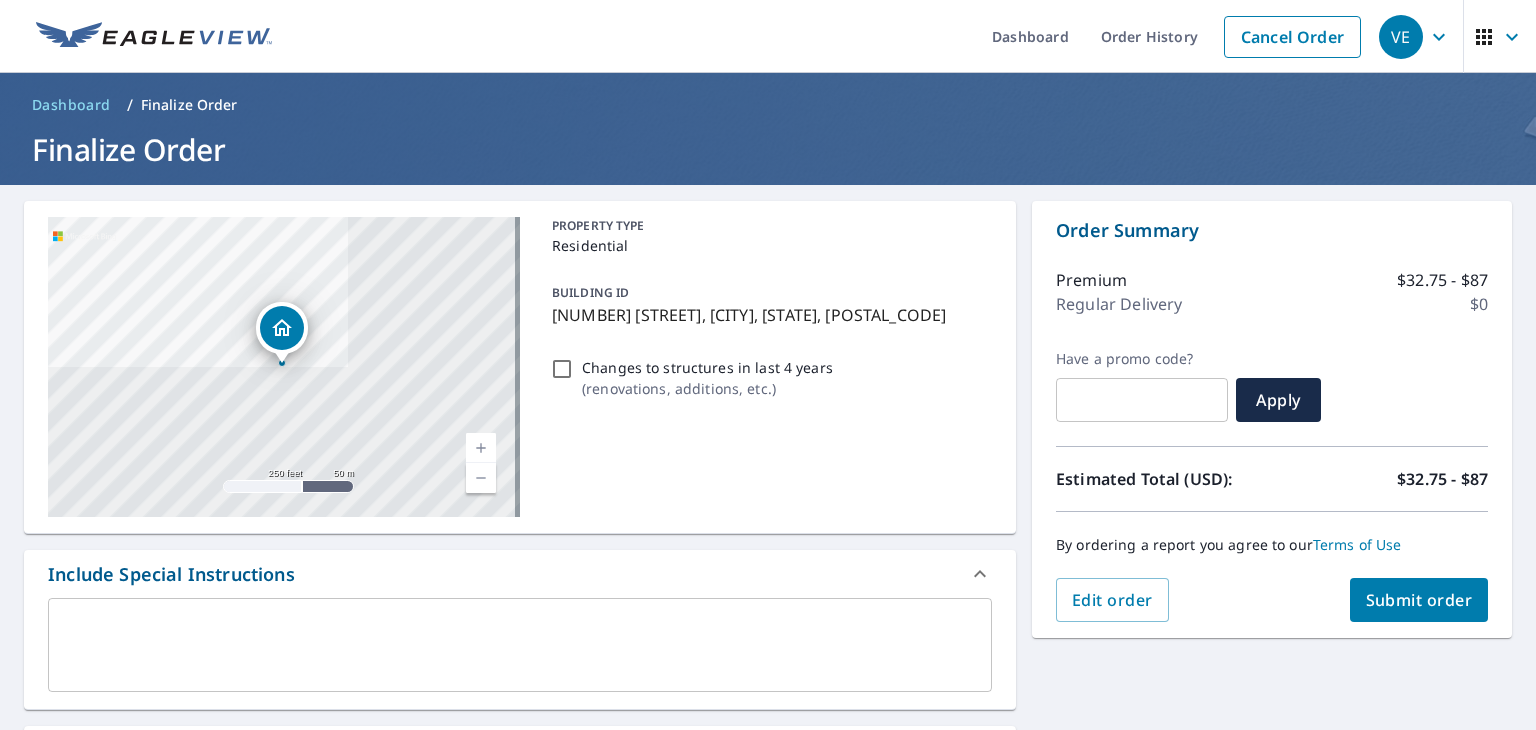 click on "Submit order" at bounding box center (1419, 600) 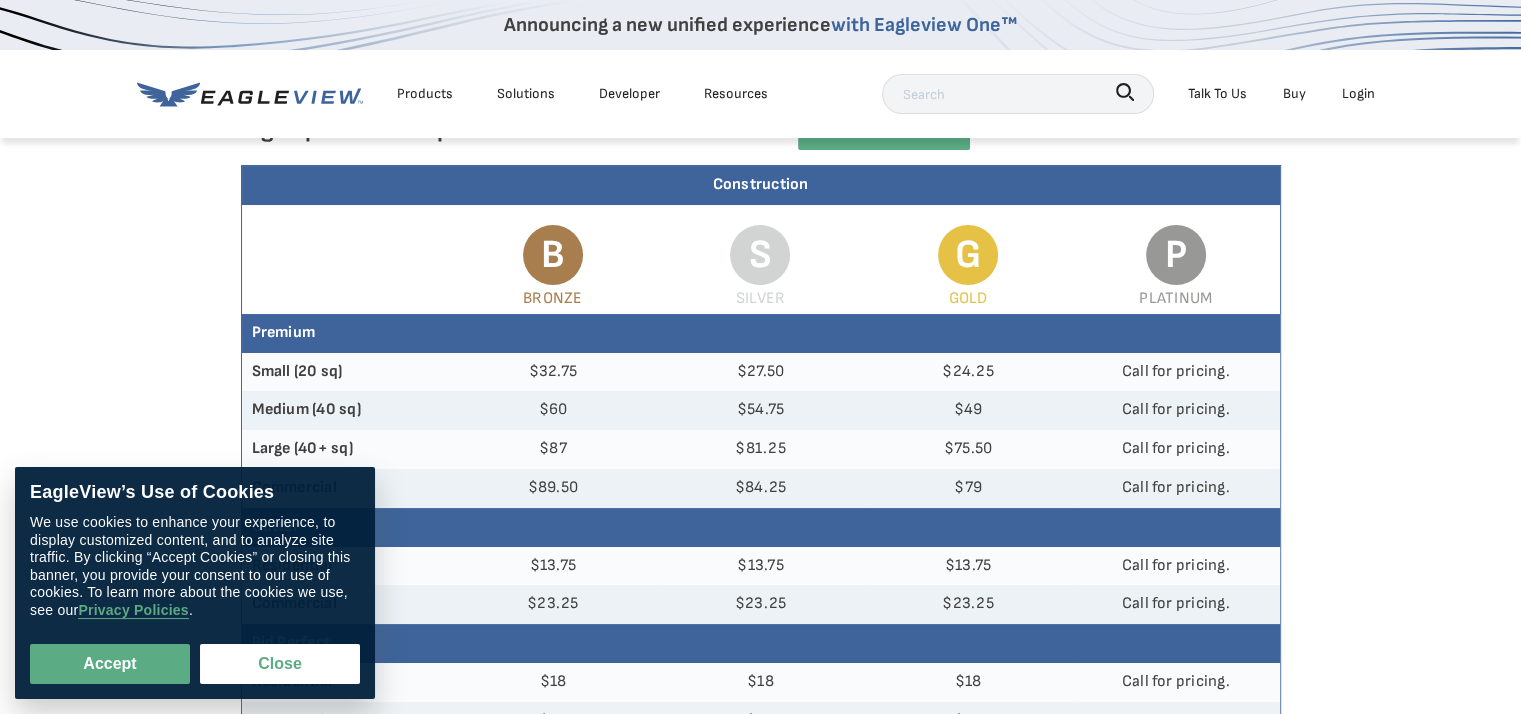 scroll, scrollTop: 0, scrollLeft: 0, axis: both 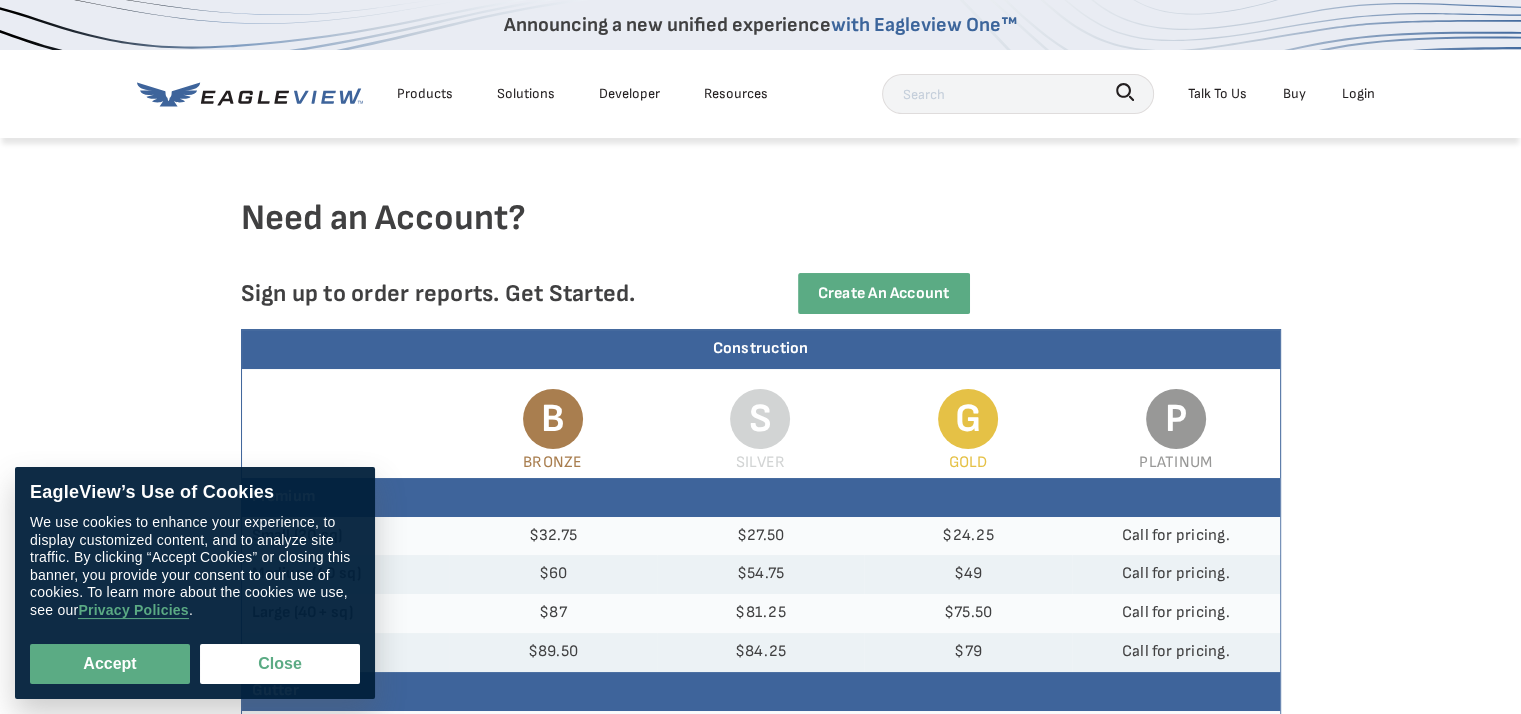 click on "Login" at bounding box center [1358, 93] 